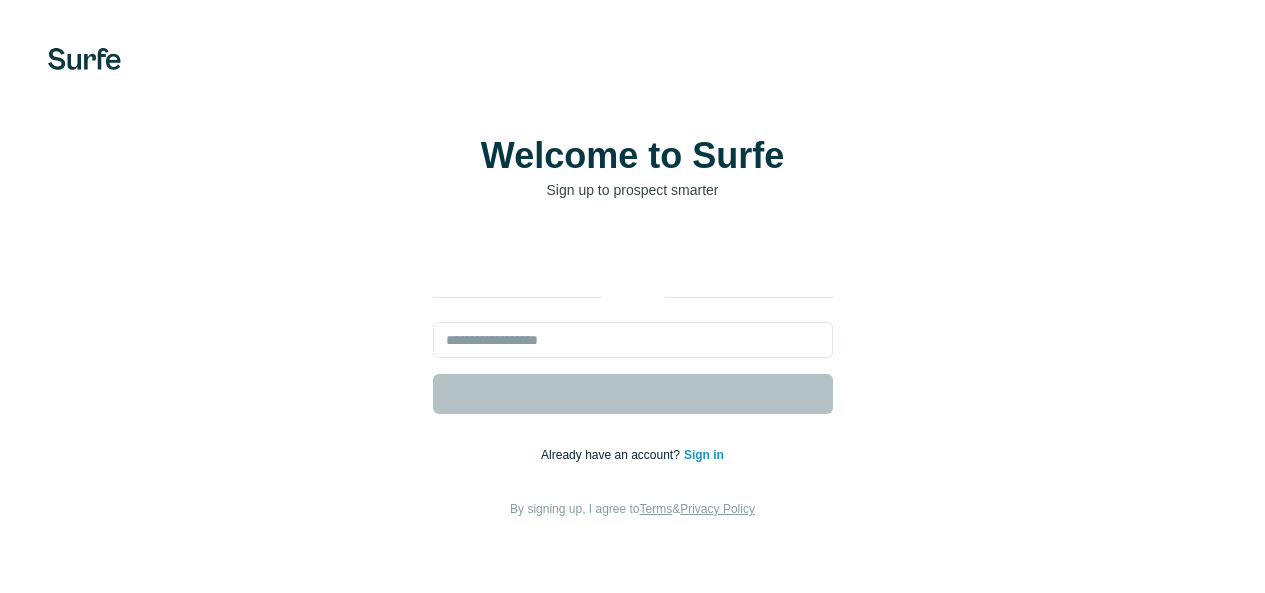 scroll, scrollTop: 0, scrollLeft: 0, axis: both 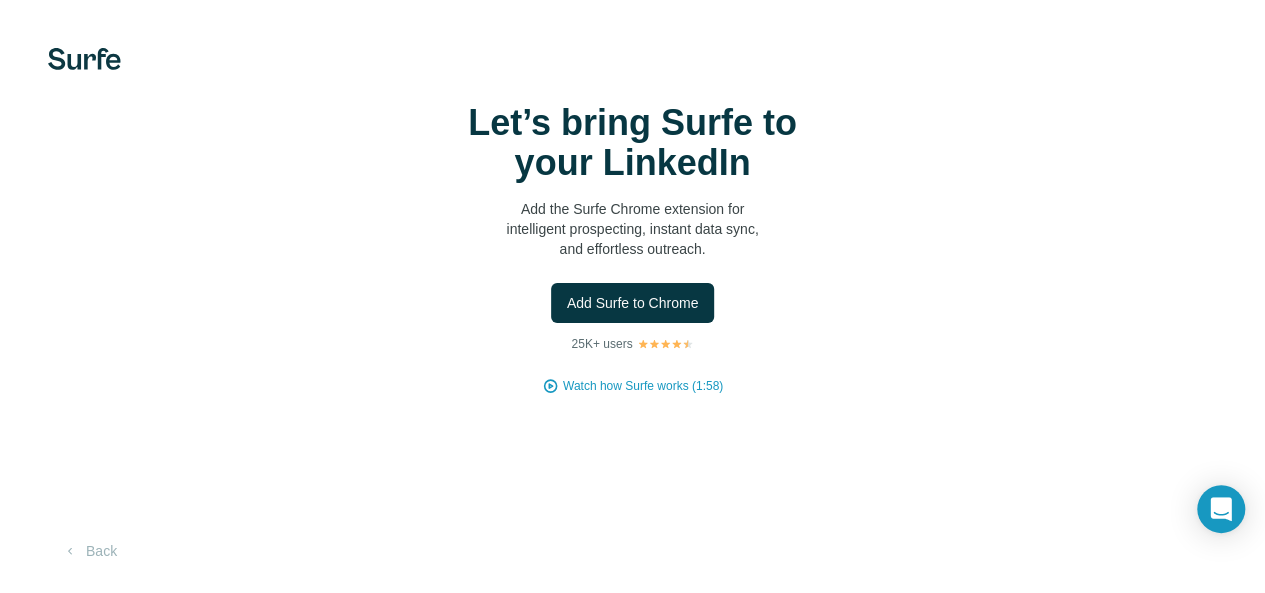 click on "Watch how Surfe works (1:58)" at bounding box center (643, 386) 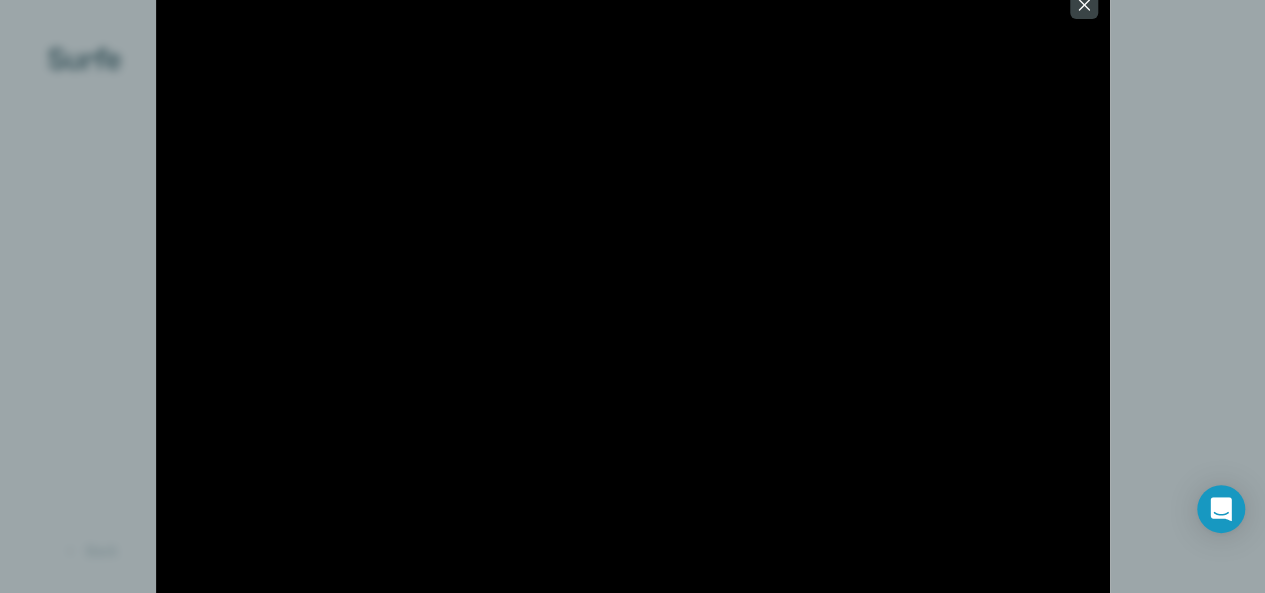 scroll, scrollTop: 86, scrollLeft: 0, axis: vertical 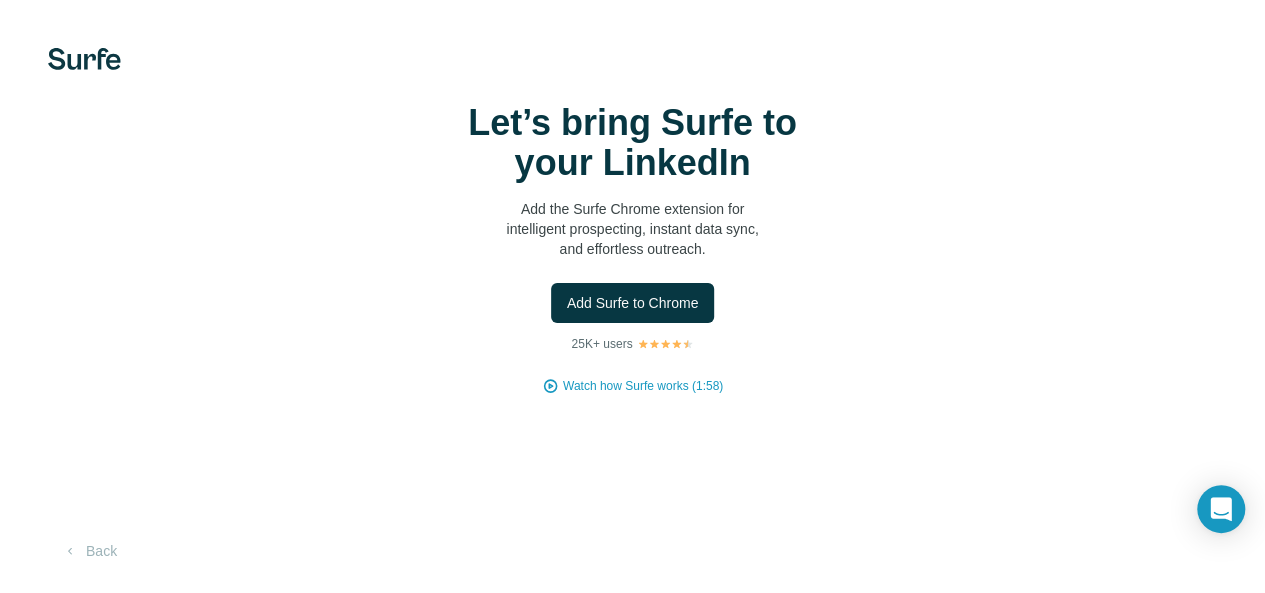 click on "Back" at bounding box center [89, 551] 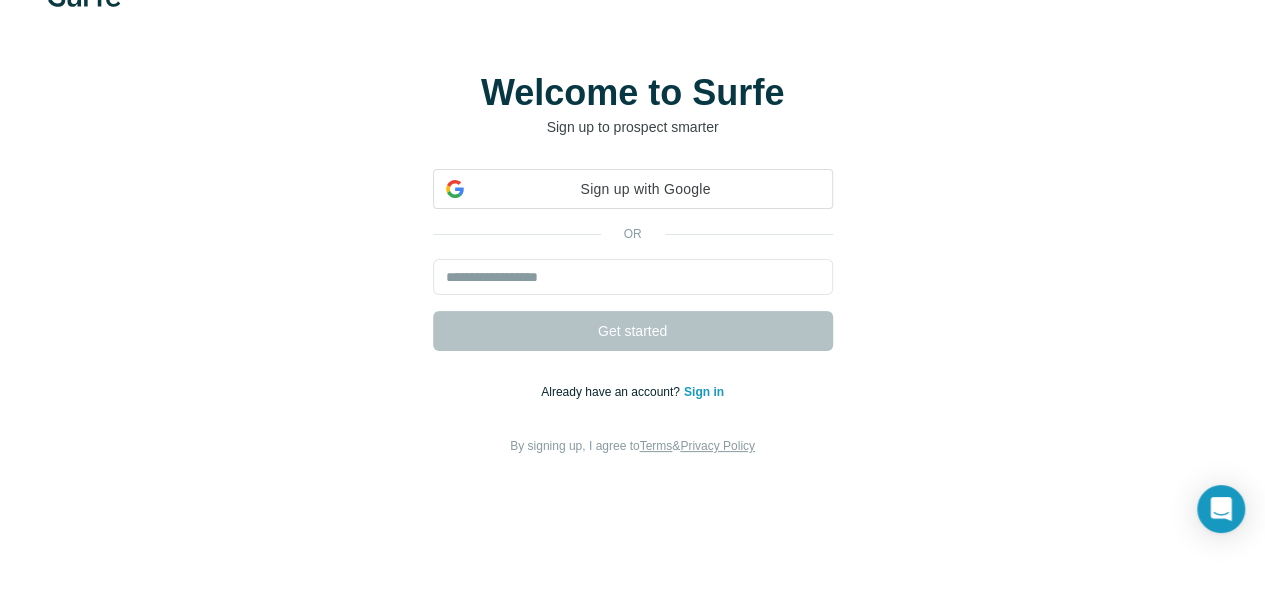 scroll, scrollTop: 0, scrollLeft: 0, axis: both 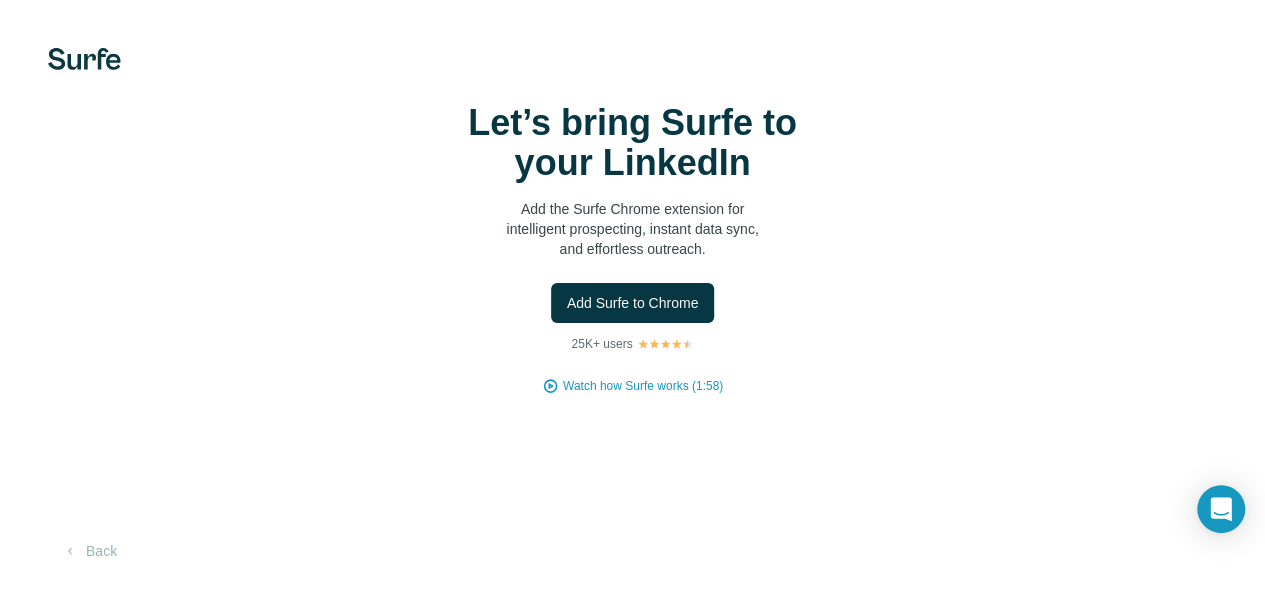 click on "Add Surfe to Chrome" at bounding box center [633, 303] 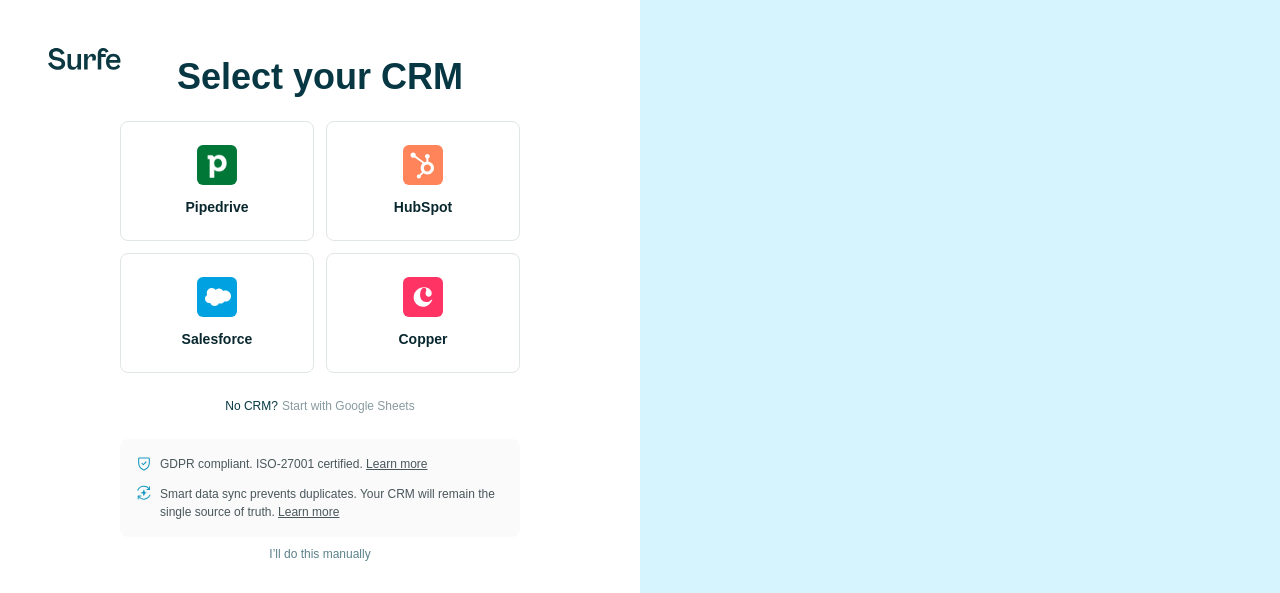 scroll, scrollTop: 0, scrollLeft: 0, axis: both 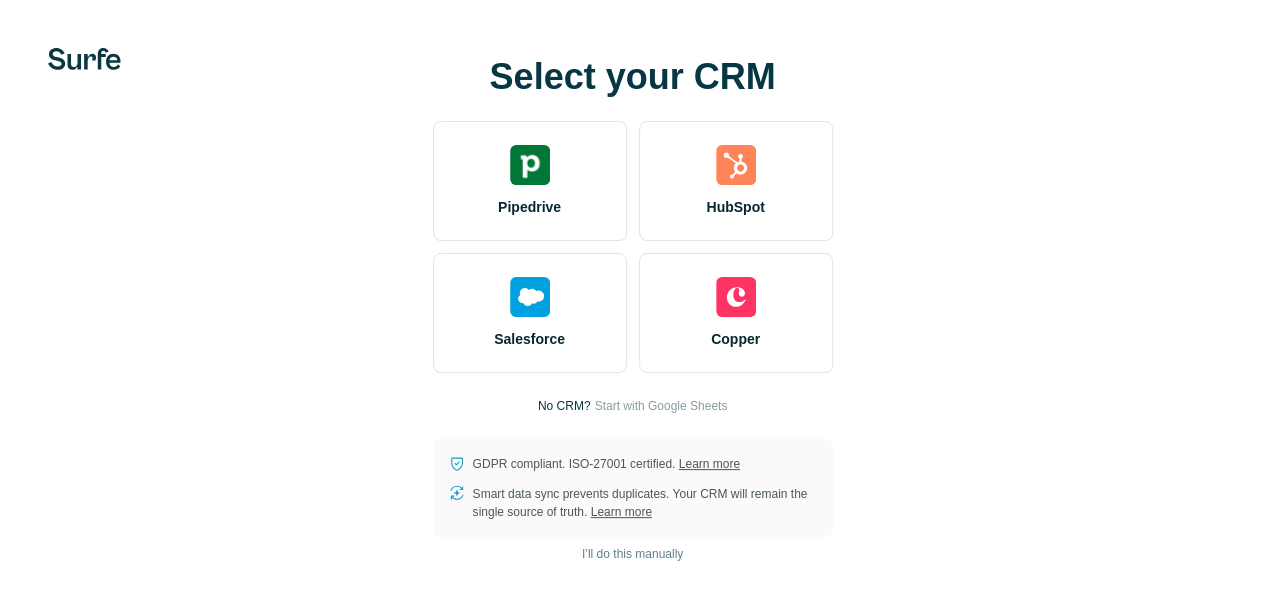 click on "Pipedrive" at bounding box center (530, 181) 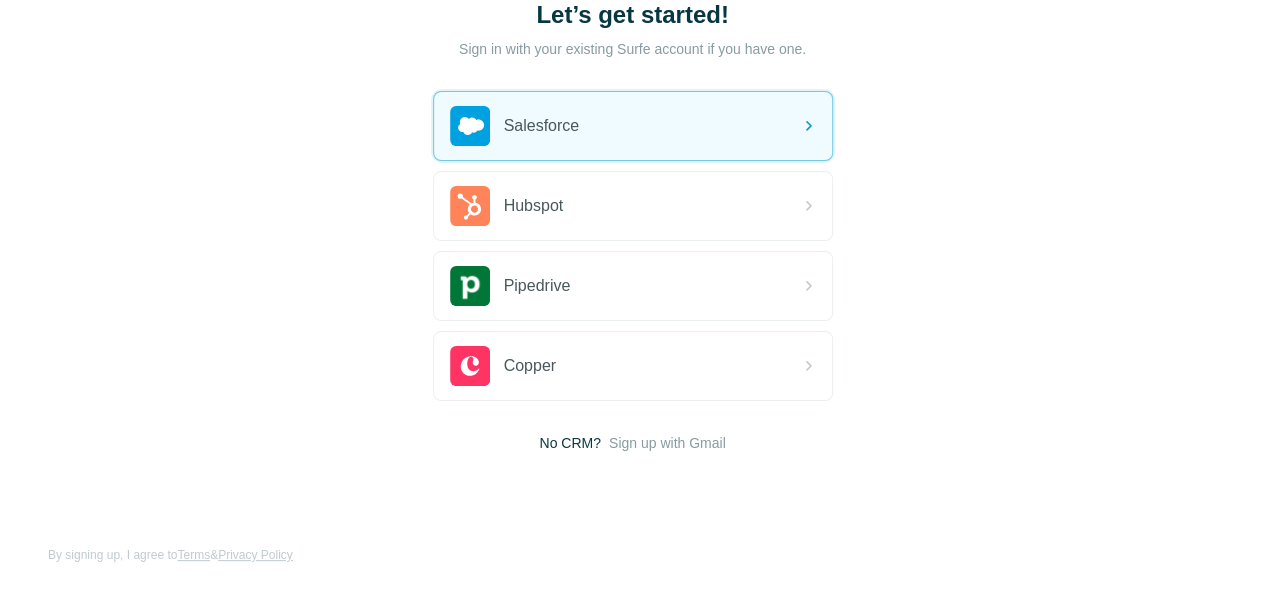 scroll, scrollTop: 145, scrollLeft: 0, axis: vertical 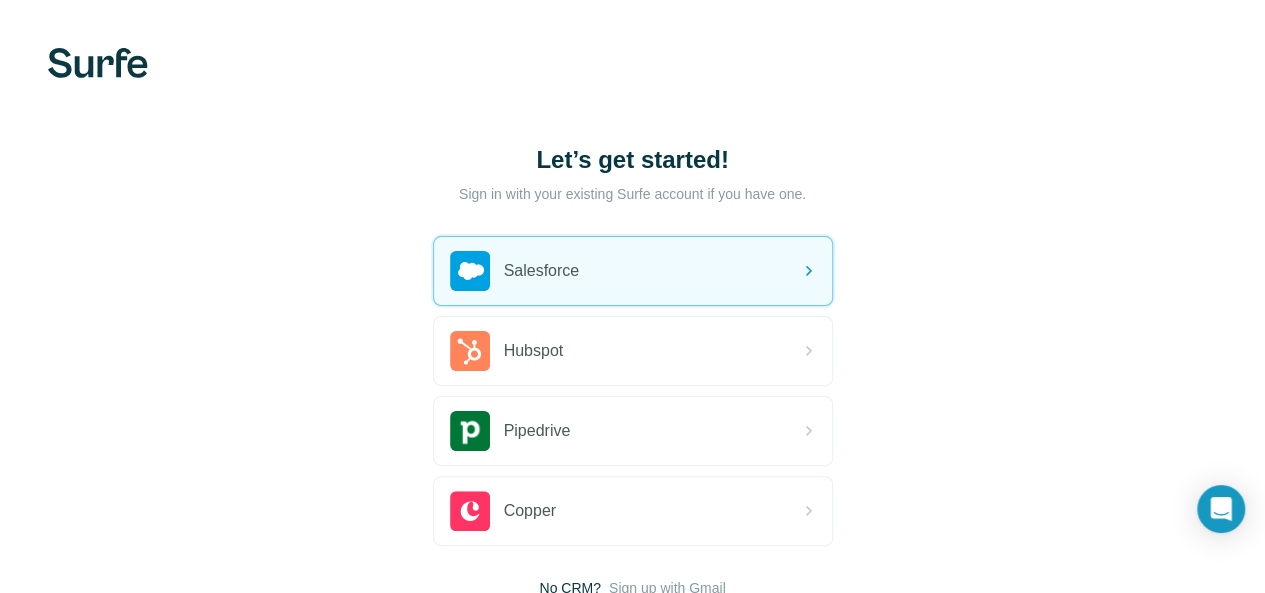 click on "Salesforce" at bounding box center (633, 271) 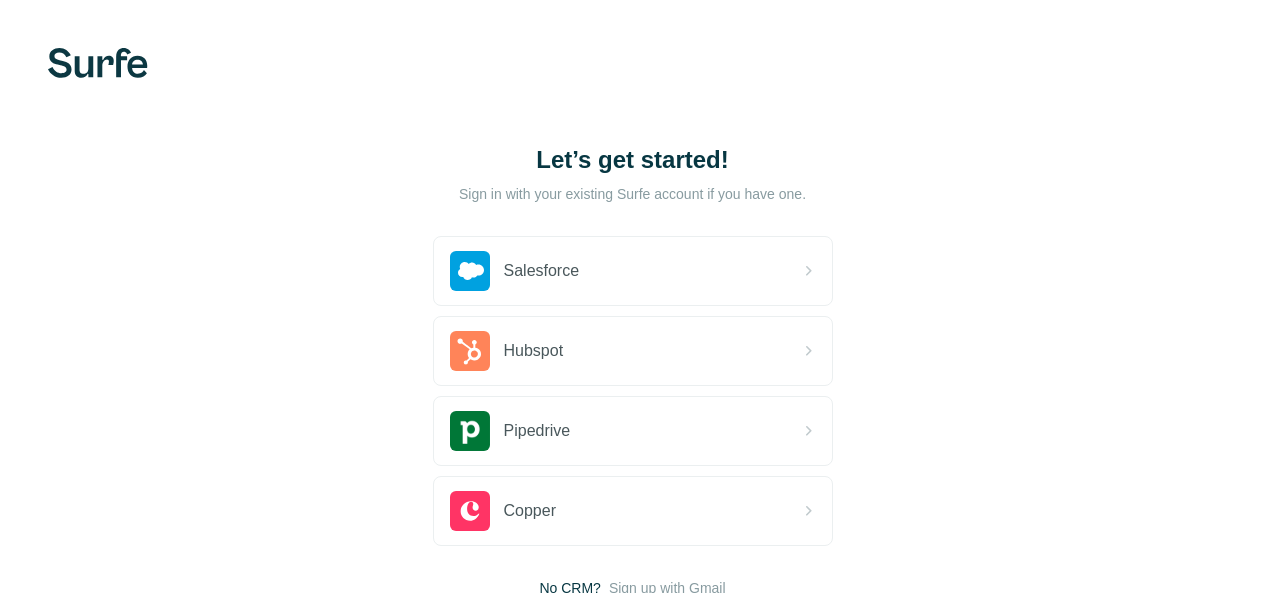 scroll, scrollTop: 0, scrollLeft: 0, axis: both 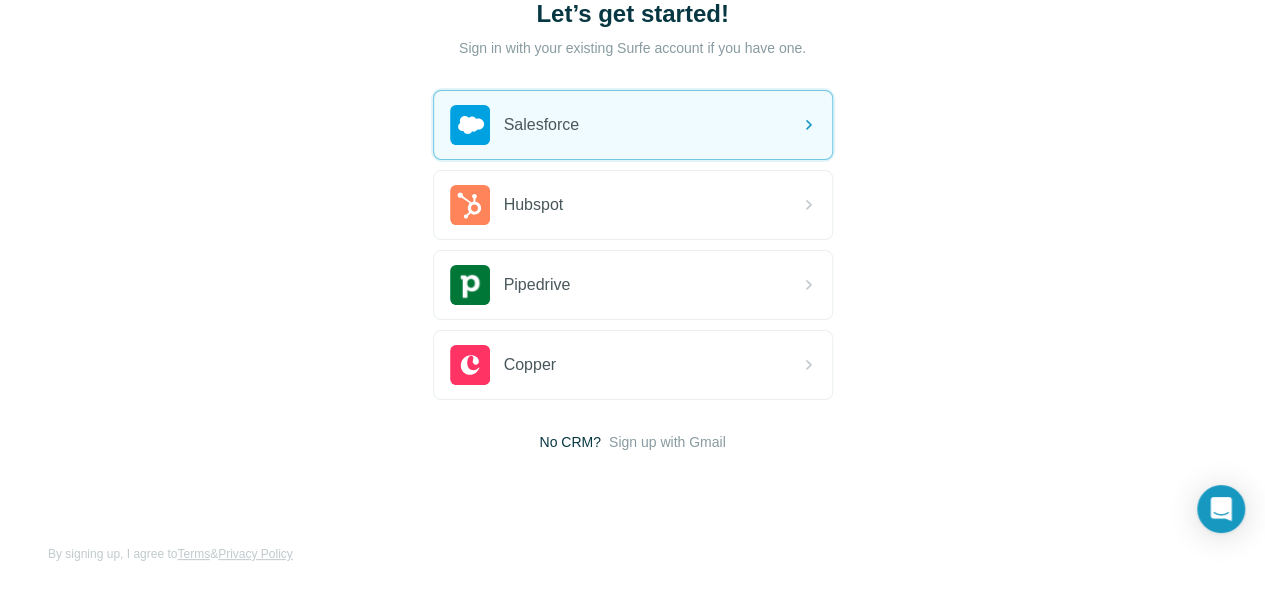 click on "Sign up with Gmail" at bounding box center [667, 442] 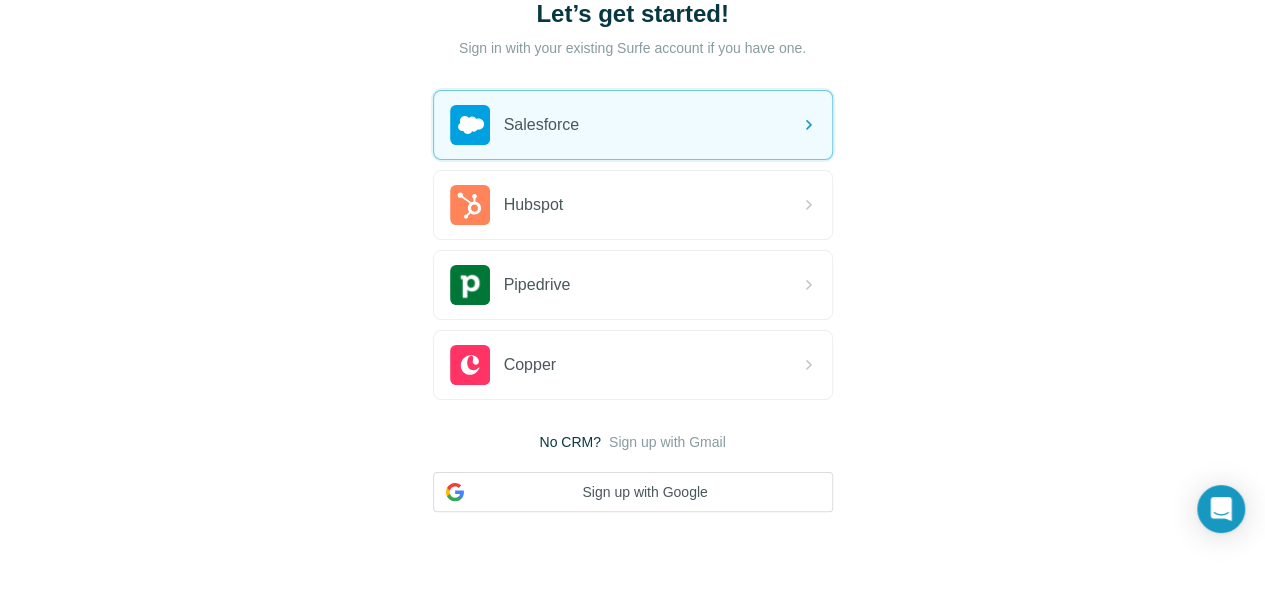click on "Sign up with Google" at bounding box center [633, 492] 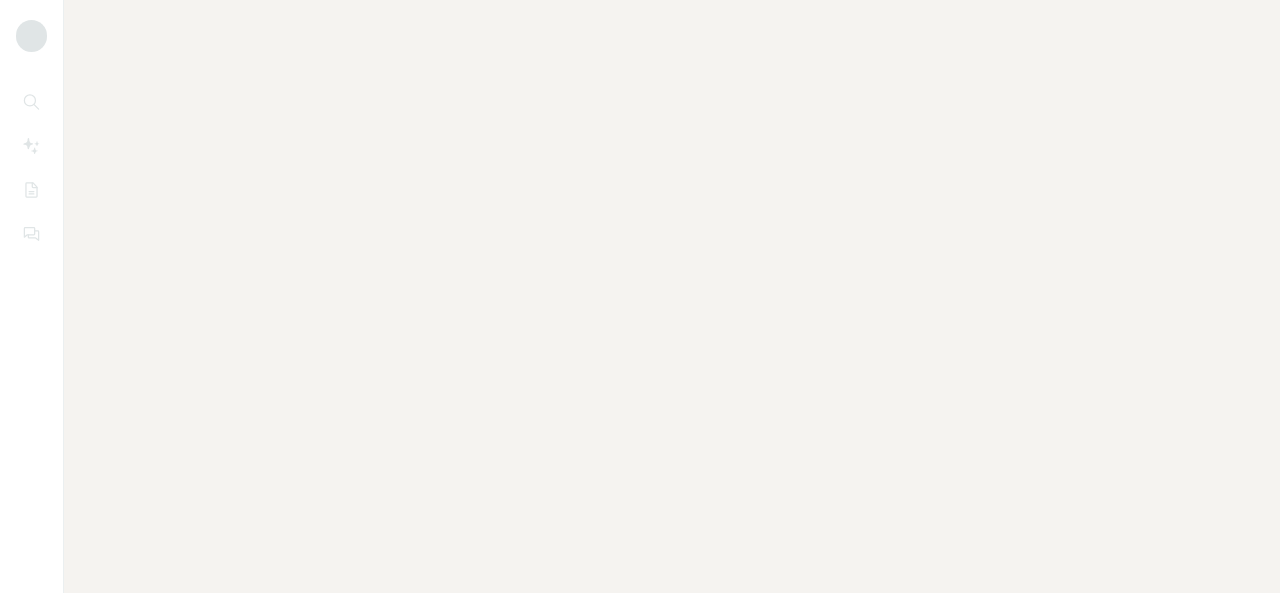 scroll, scrollTop: 0, scrollLeft: 0, axis: both 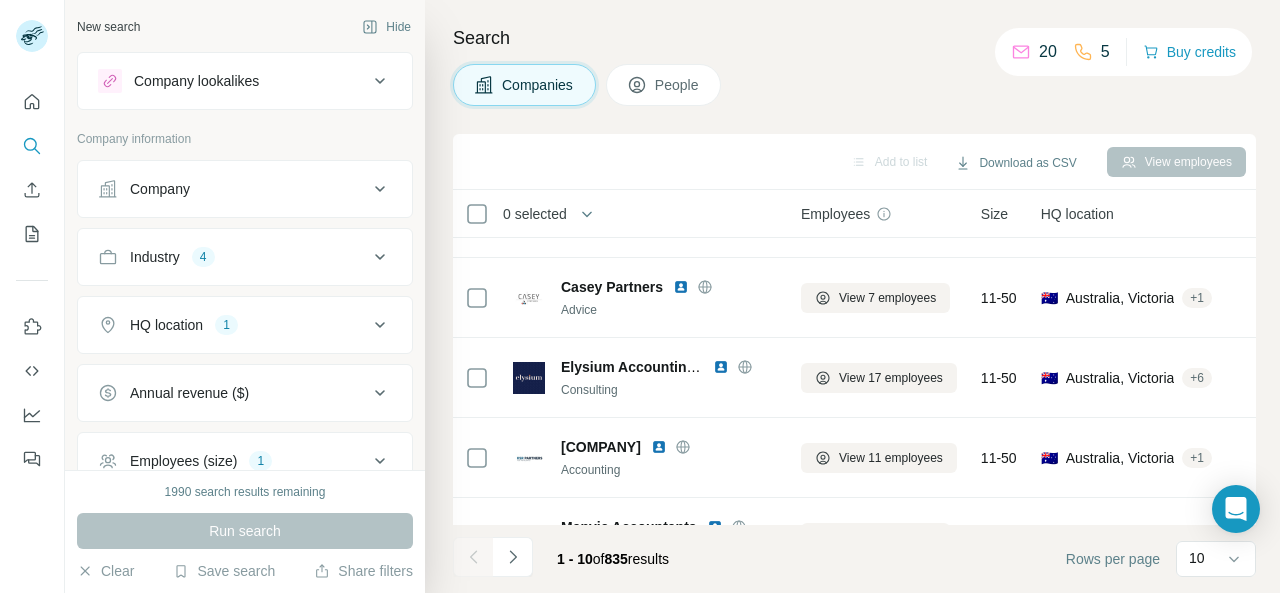 click 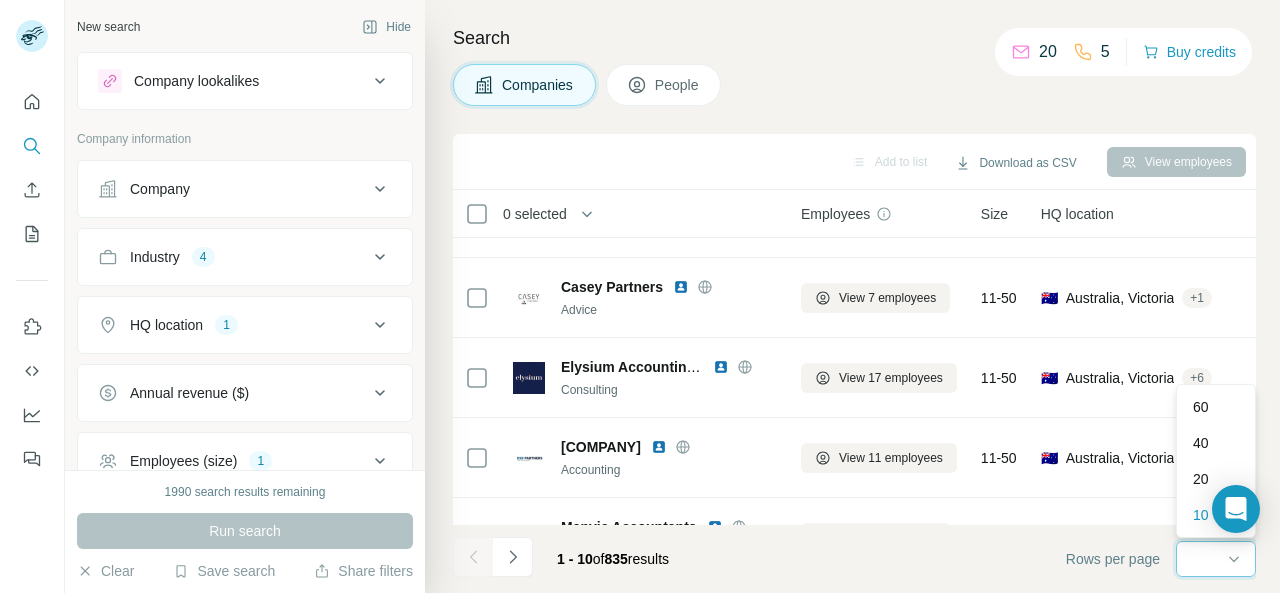 scroll, scrollTop: 0, scrollLeft: 0, axis: both 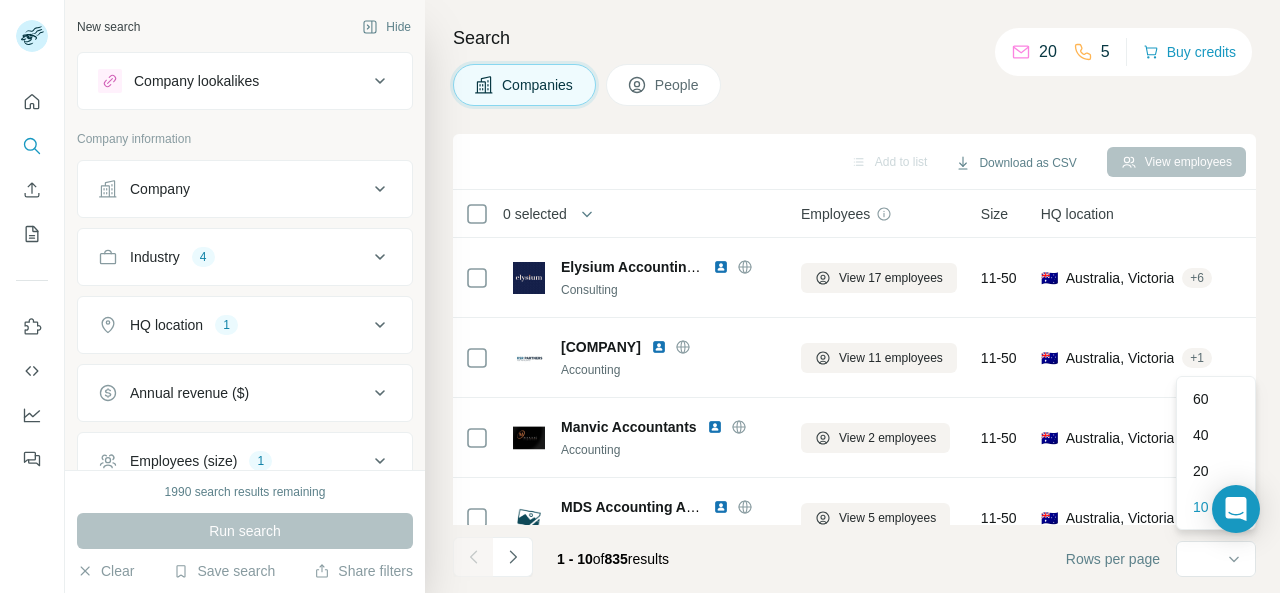 click on "20" at bounding box center [1201, 471] 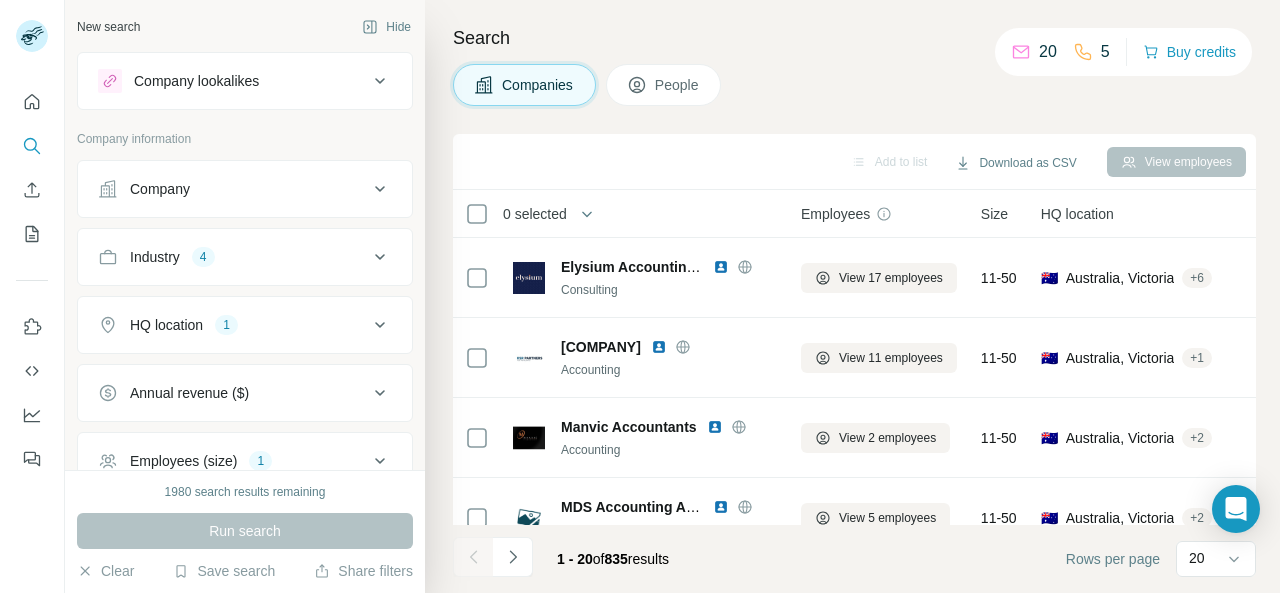 click on "20" at bounding box center (1216, 559) 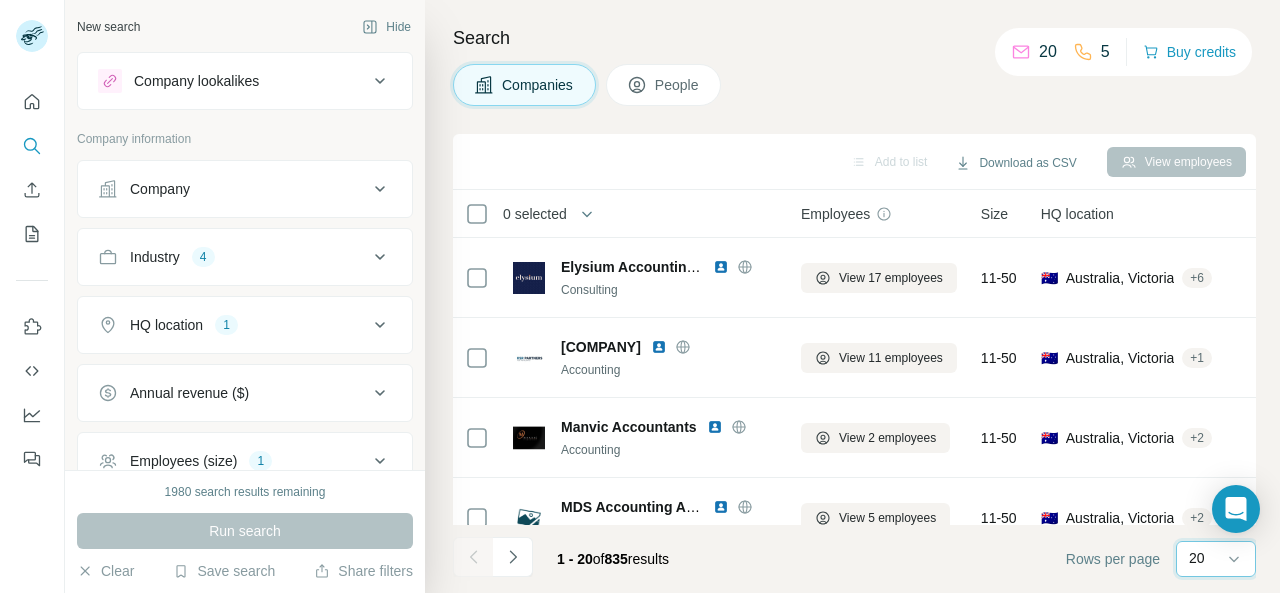 scroll, scrollTop: 0, scrollLeft: 0, axis: both 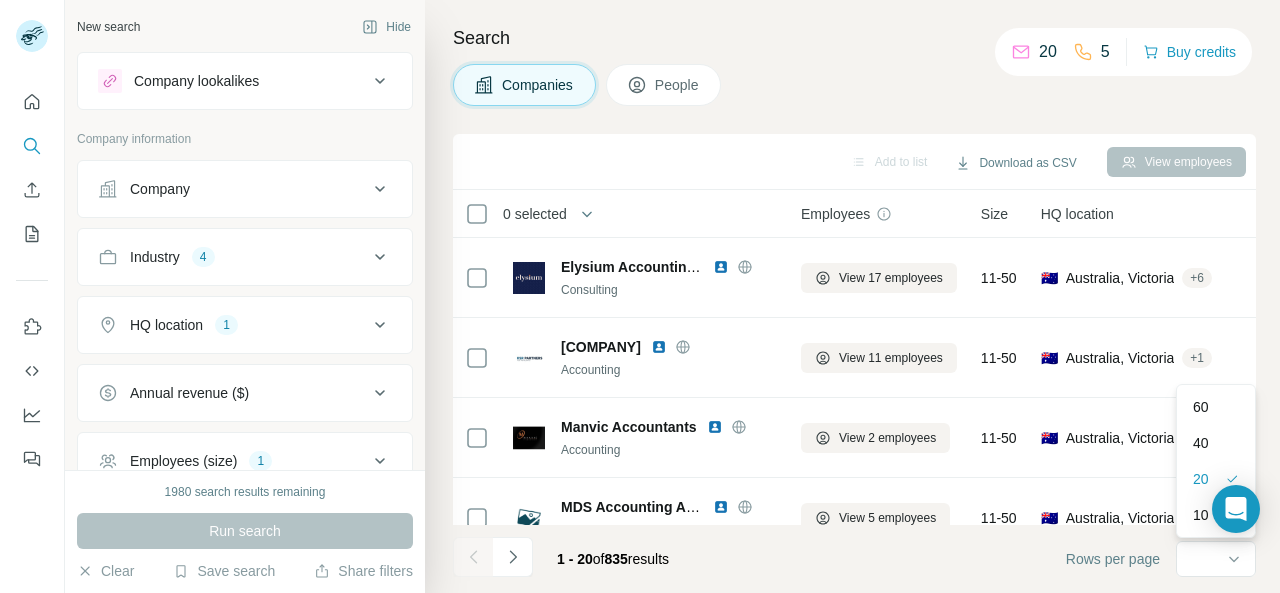 click on "60" at bounding box center [1201, 407] 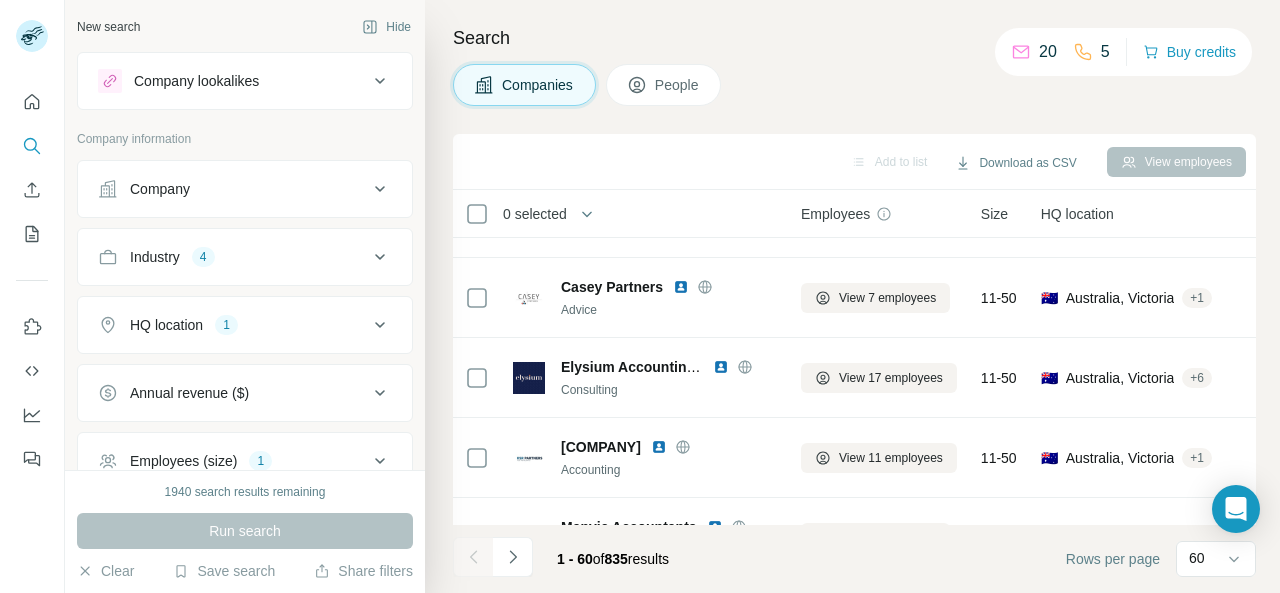 scroll, scrollTop: 0, scrollLeft: 0, axis: both 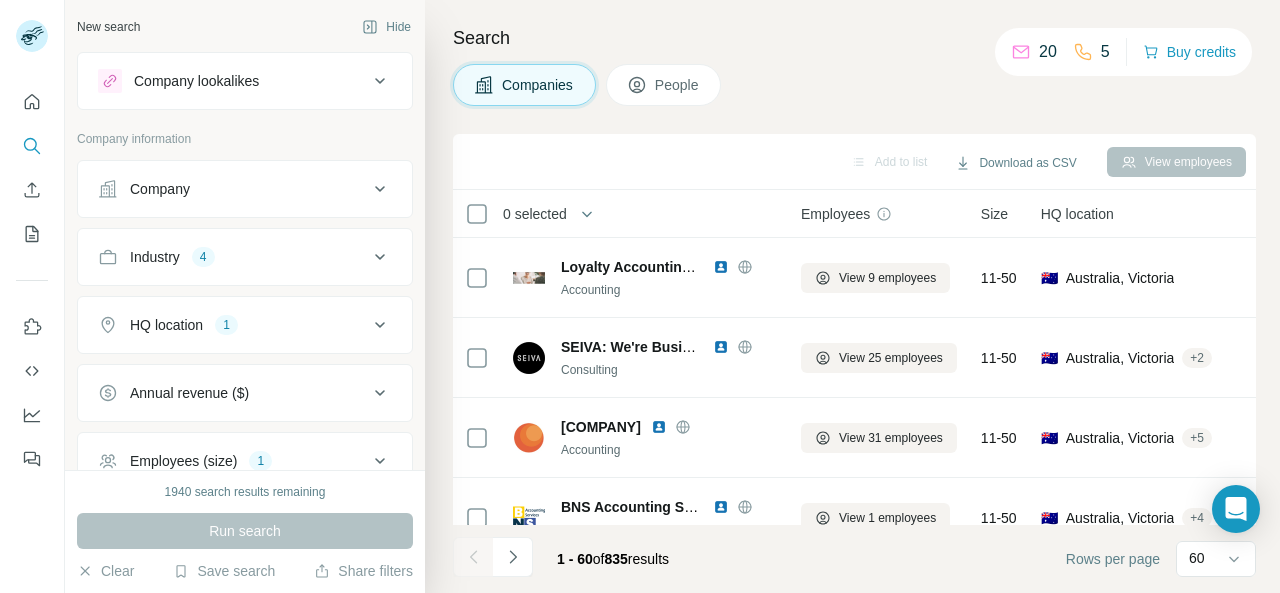 click 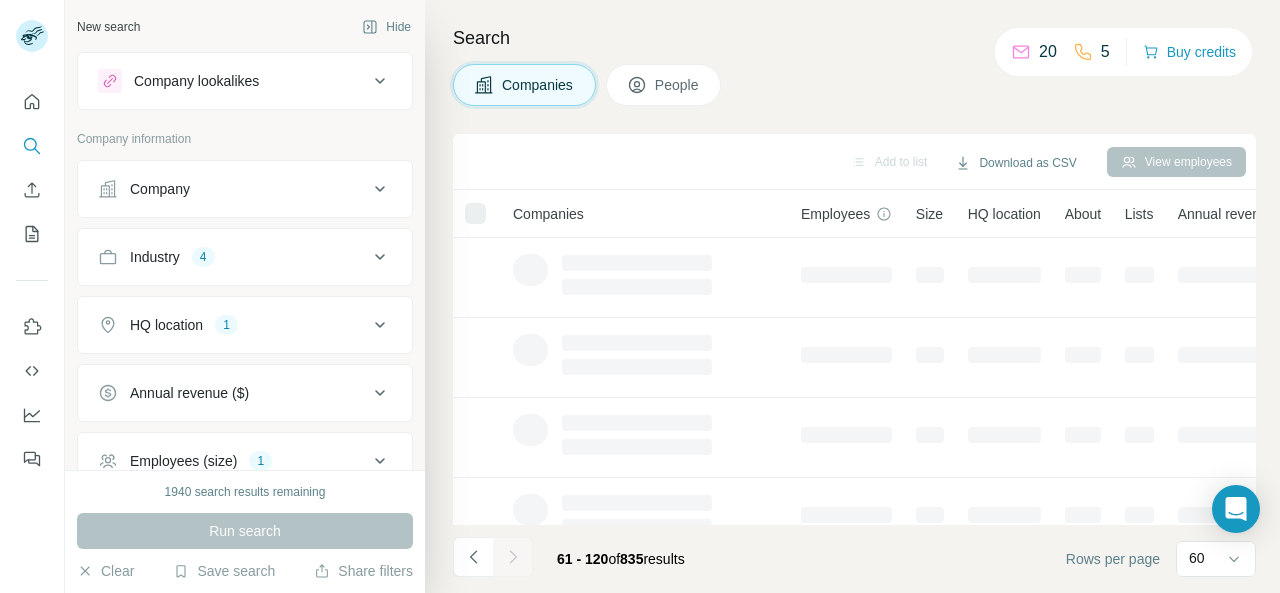 click at bounding box center (513, 557) 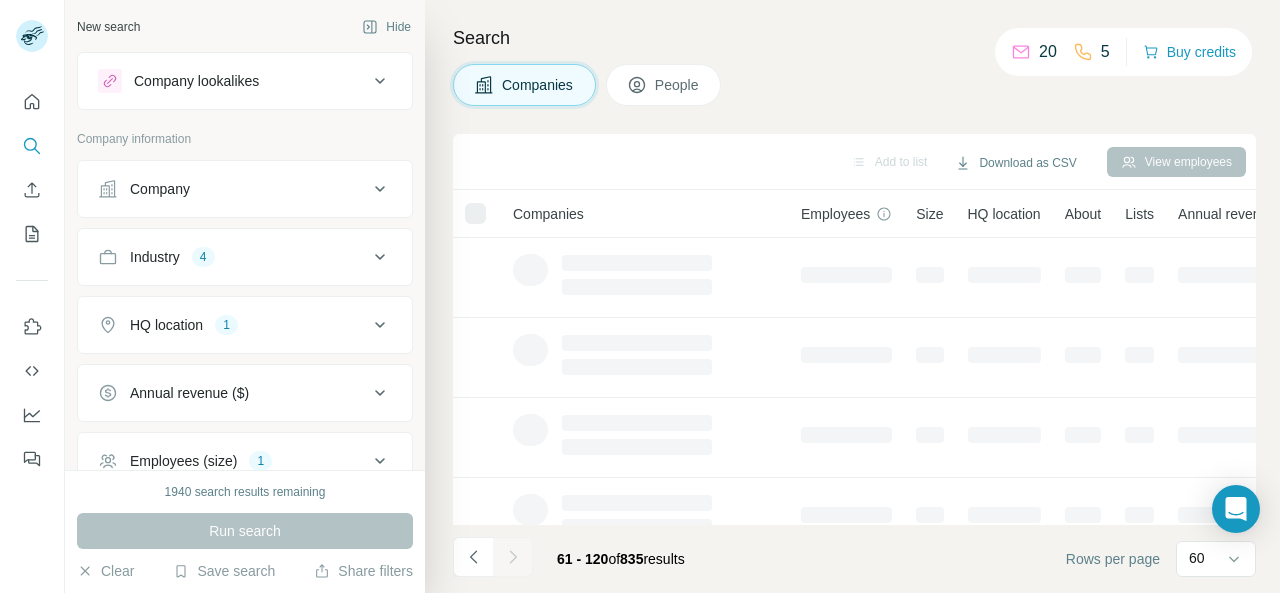click 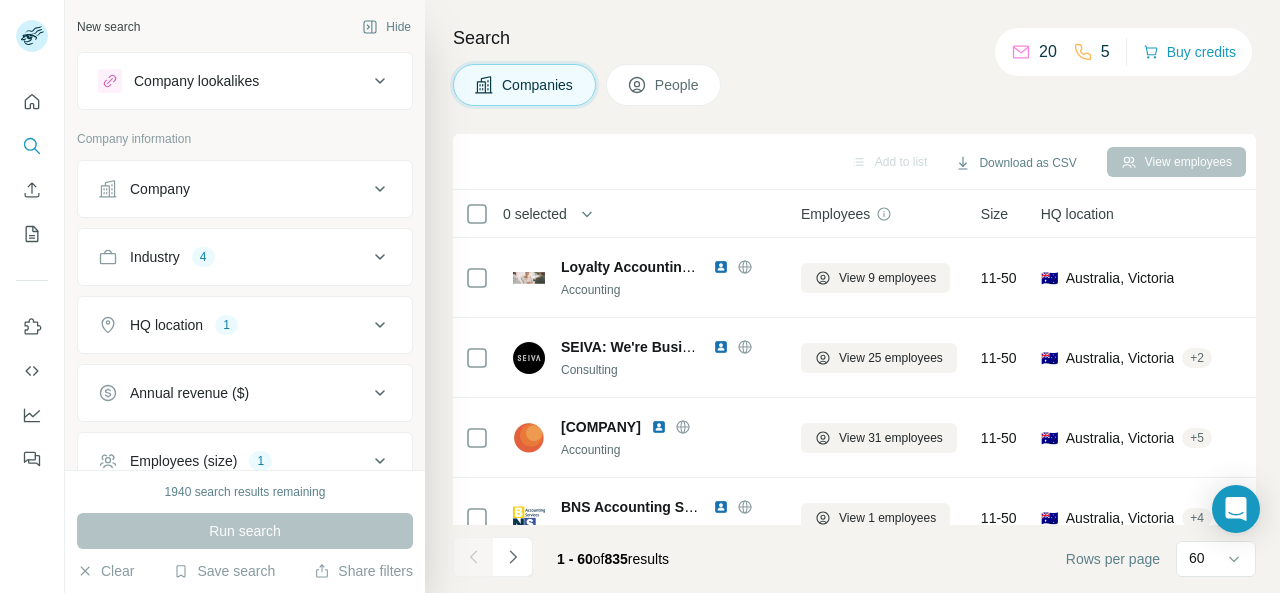 click at bounding box center [473, 557] 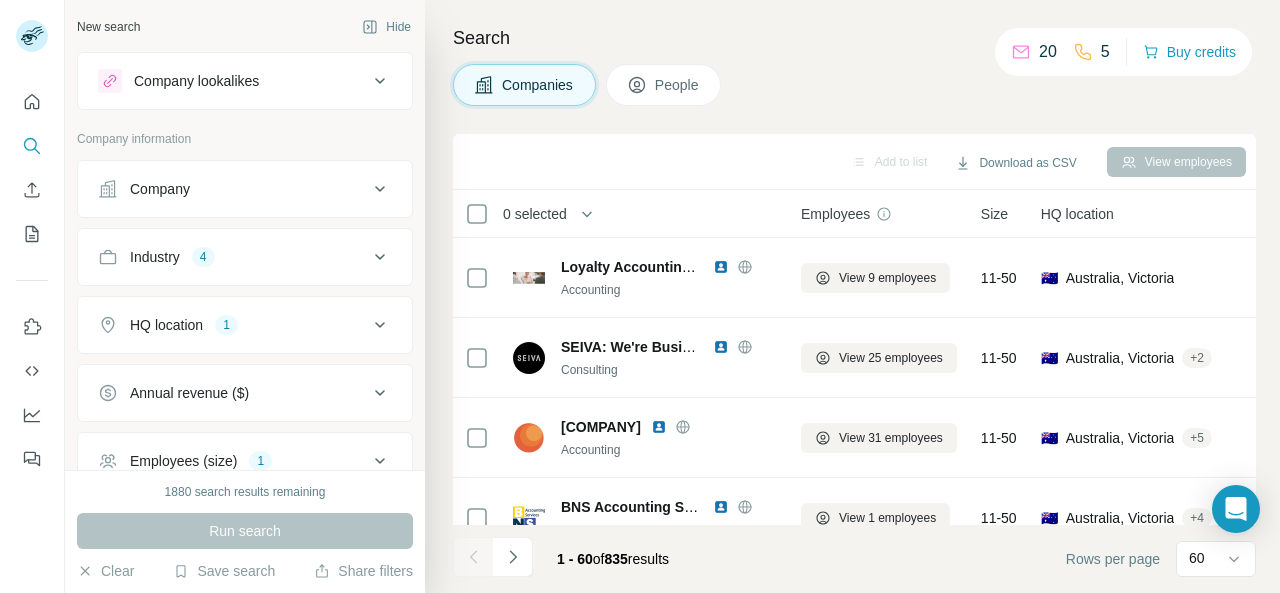 click 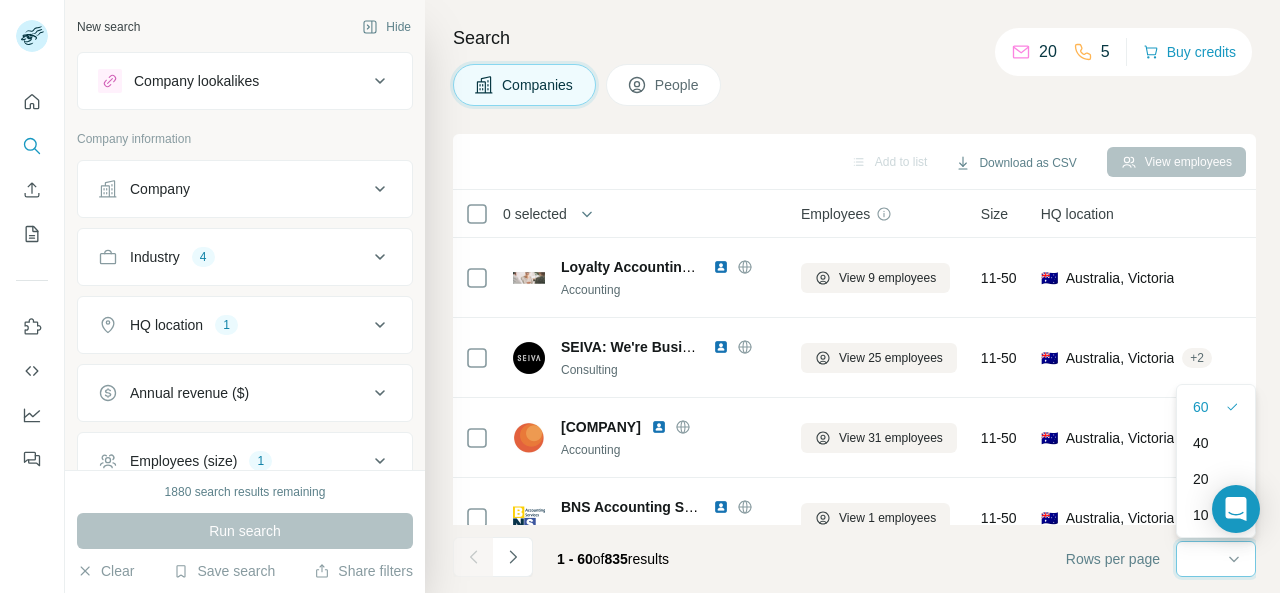 scroll, scrollTop: 0, scrollLeft: 0, axis: both 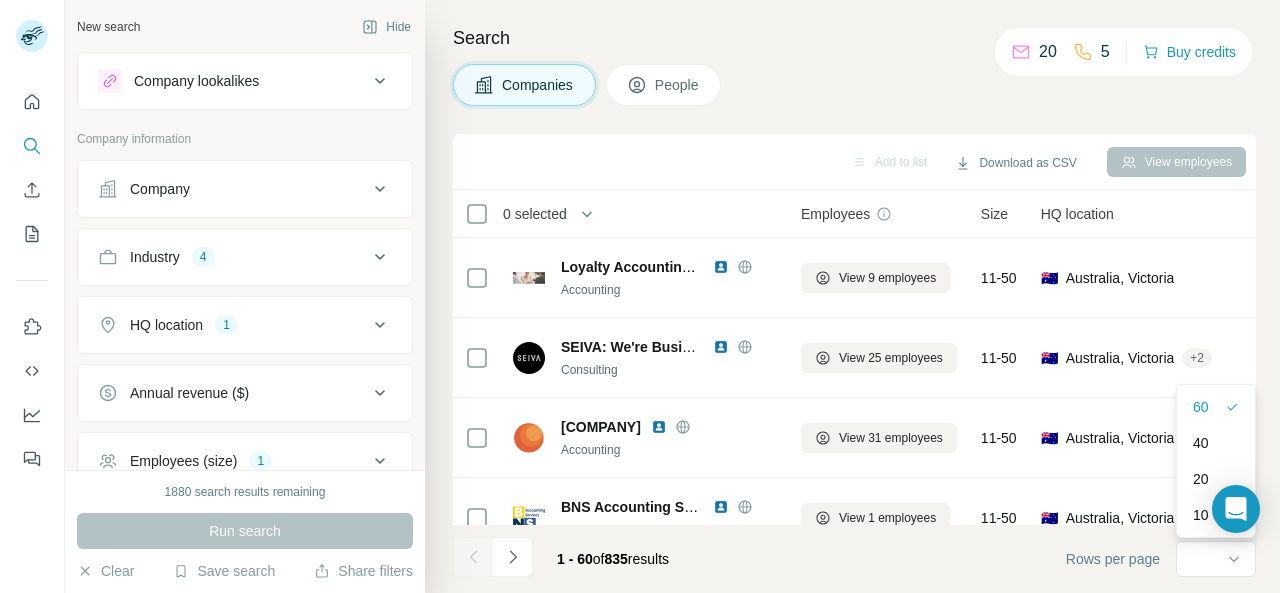 click on "10" at bounding box center (1201, 515) 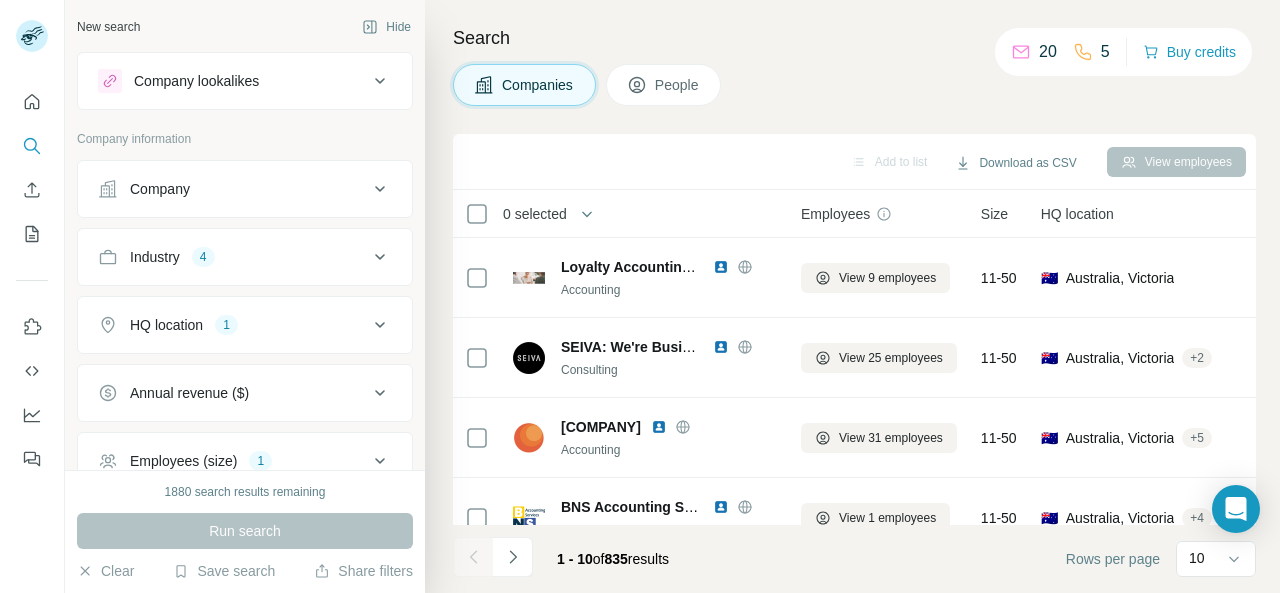 click 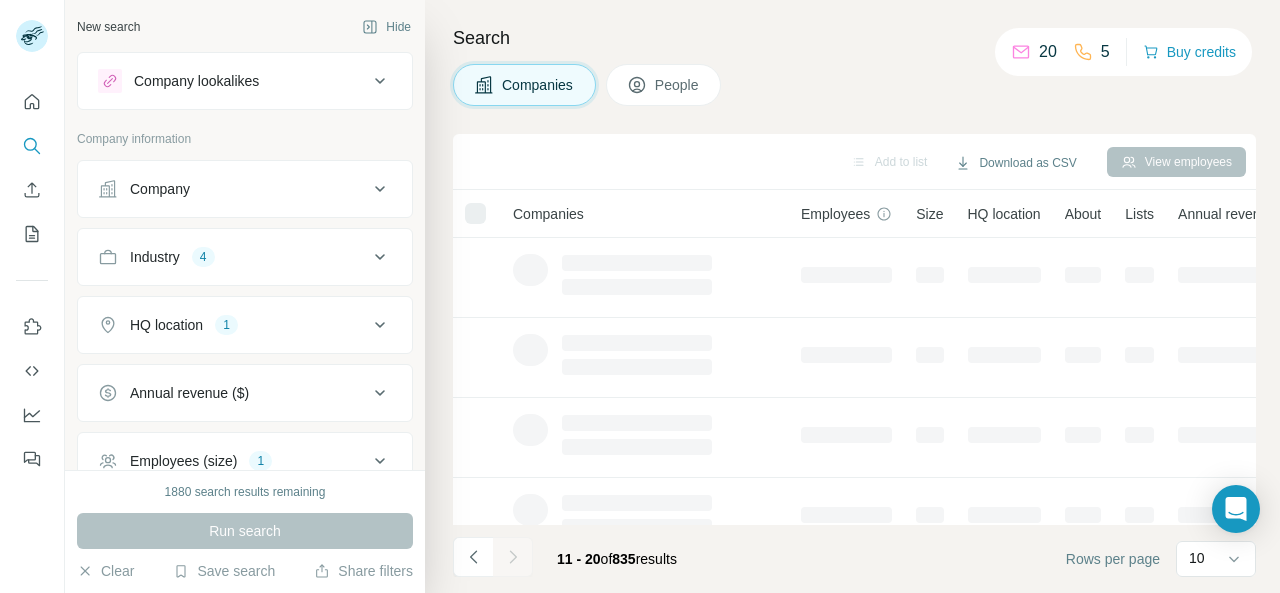 click at bounding box center (513, 557) 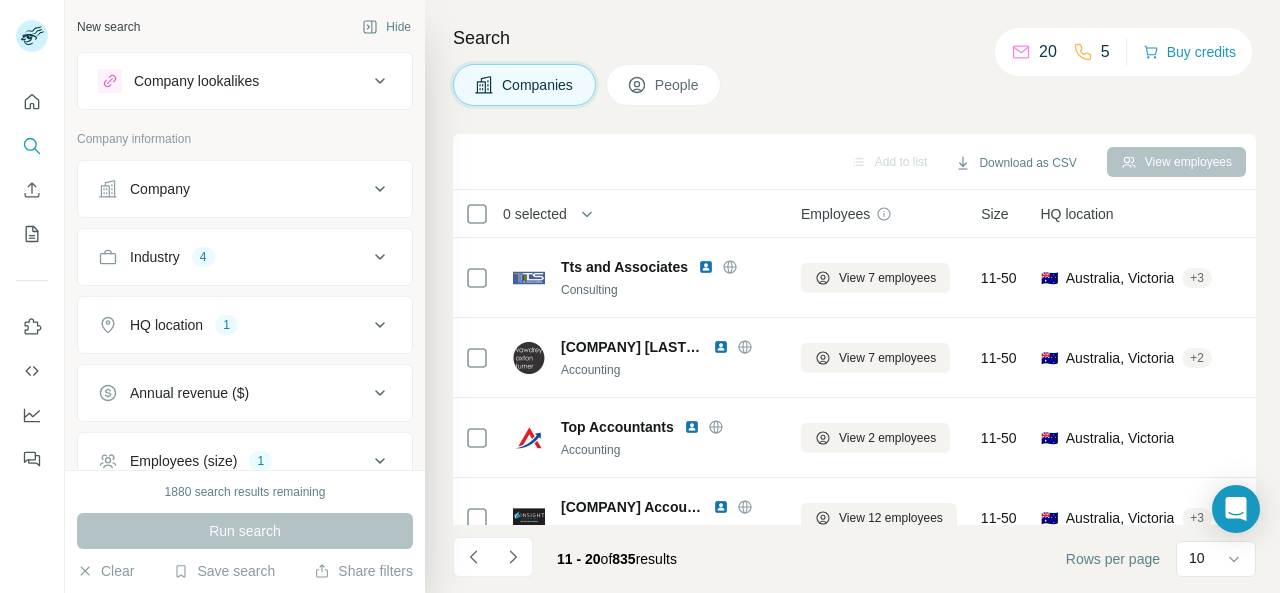 click 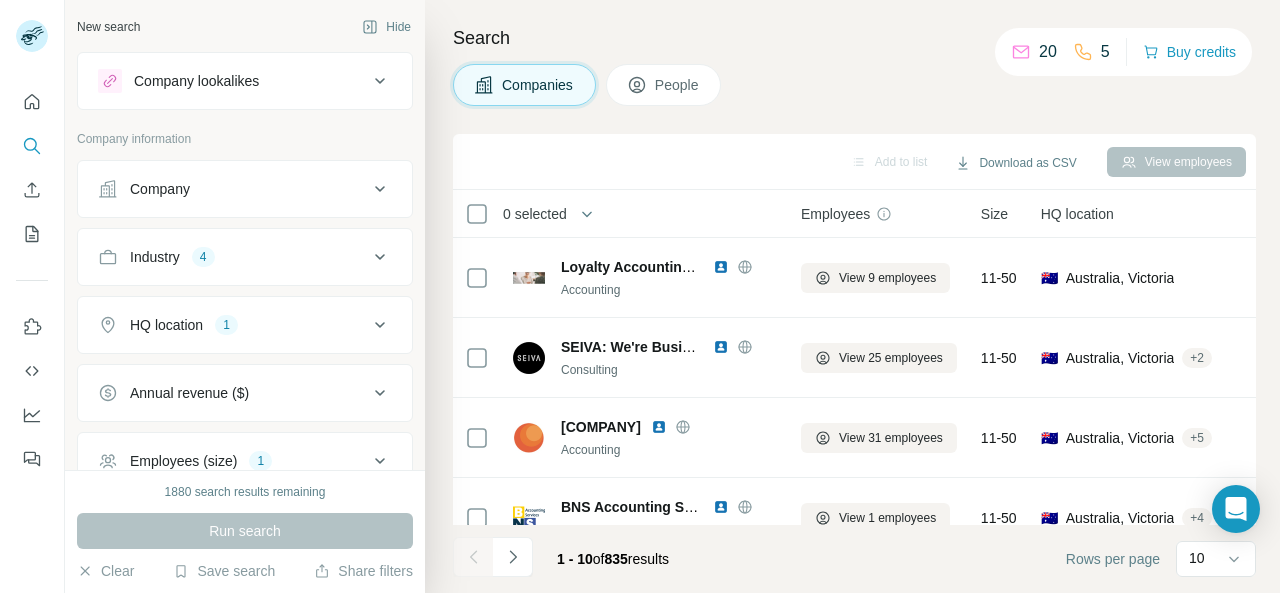 click 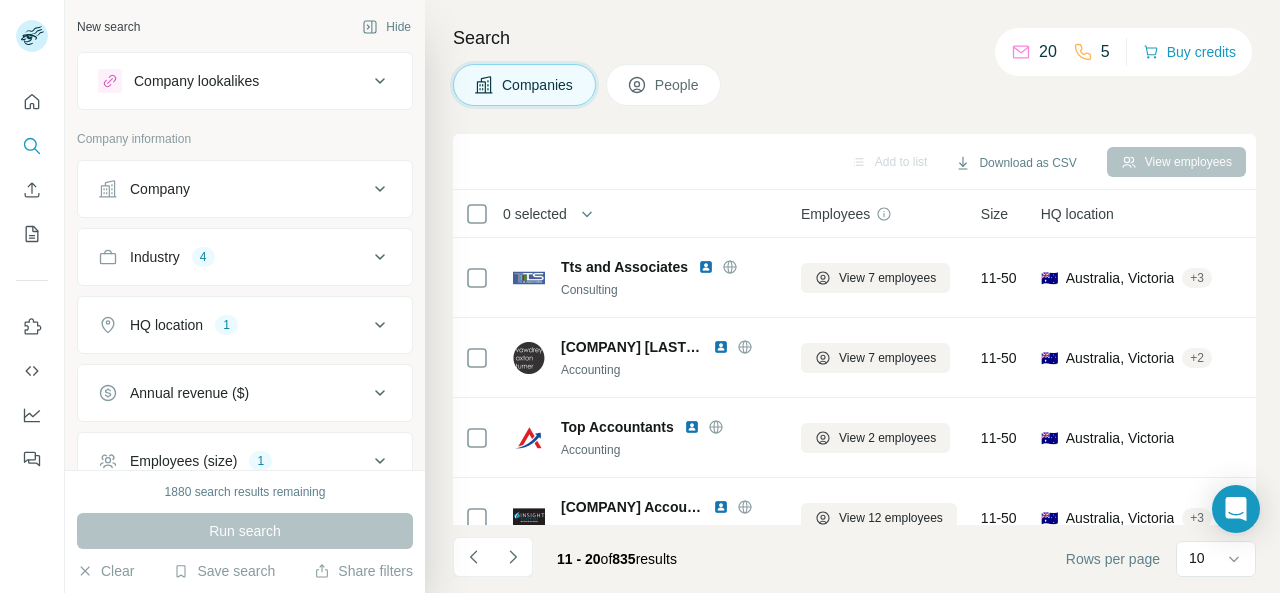 click 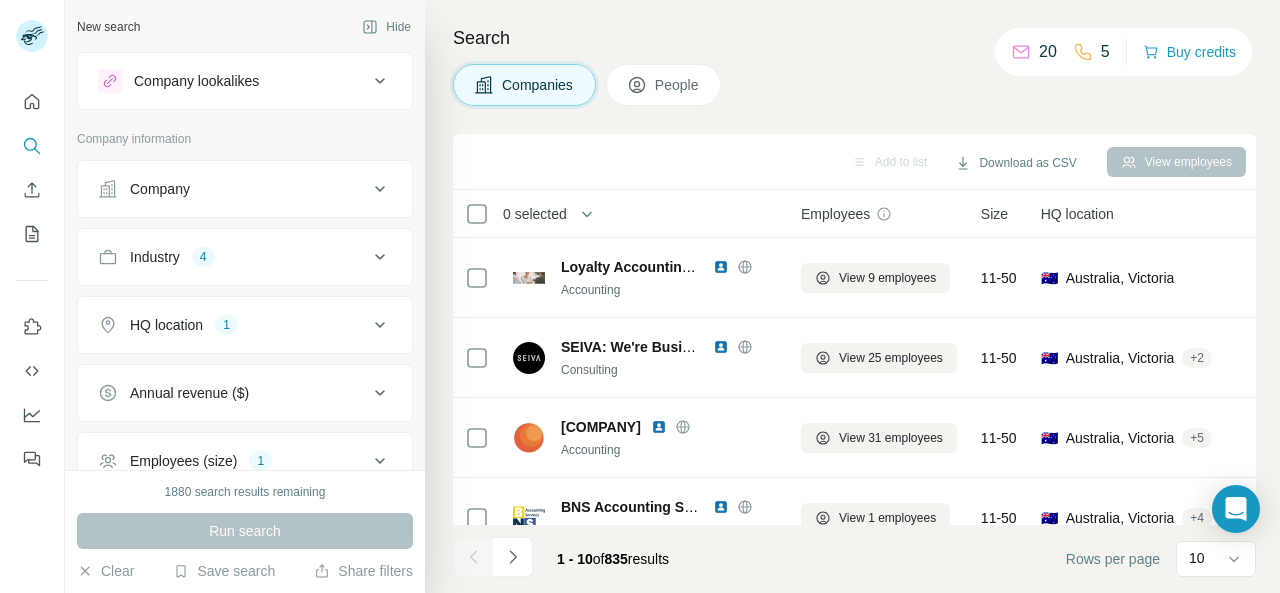 click at bounding box center (513, 557) 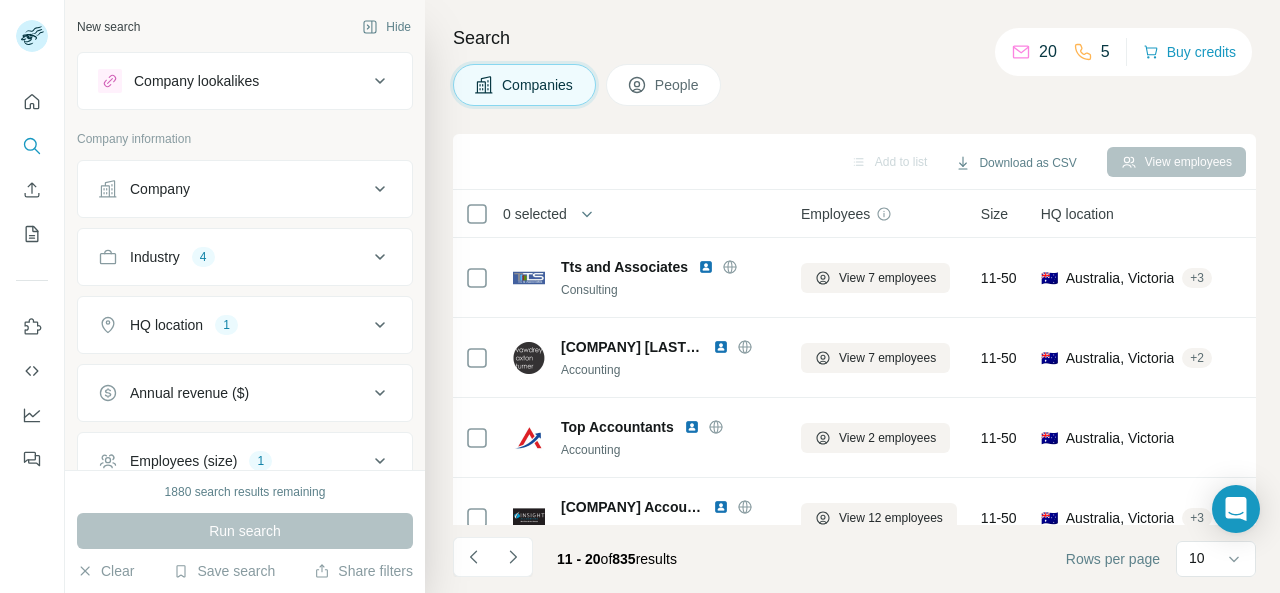 click at bounding box center [513, 557] 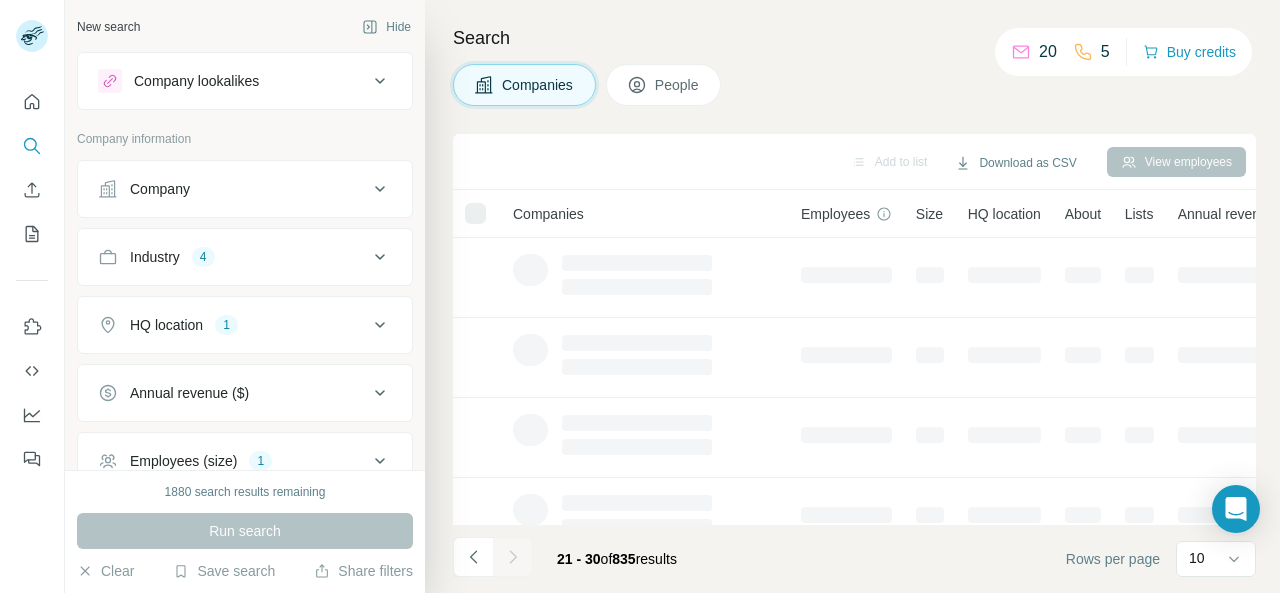 click at bounding box center [513, 557] 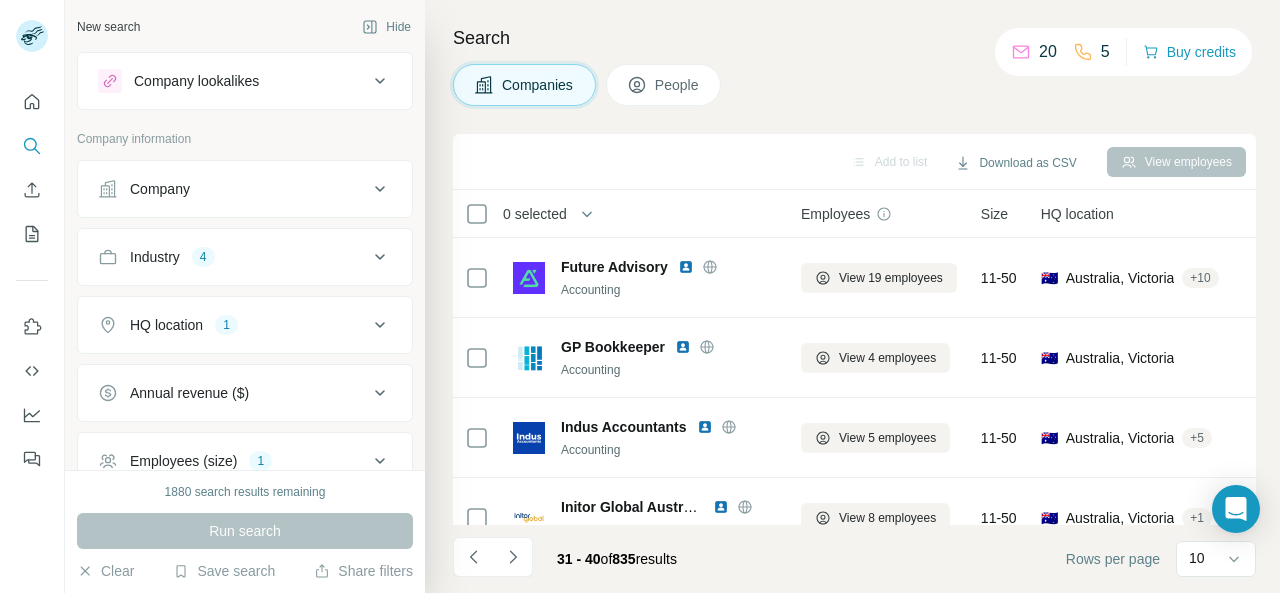 click at bounding box center [513, 557] 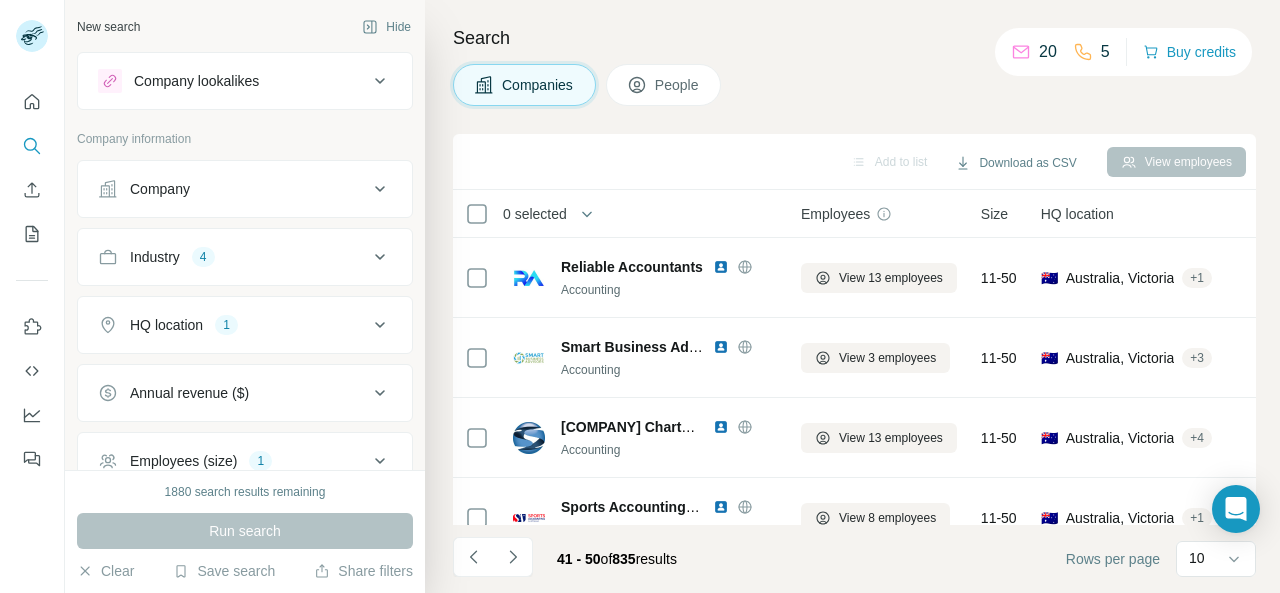 click at bounding box center [513, 557] 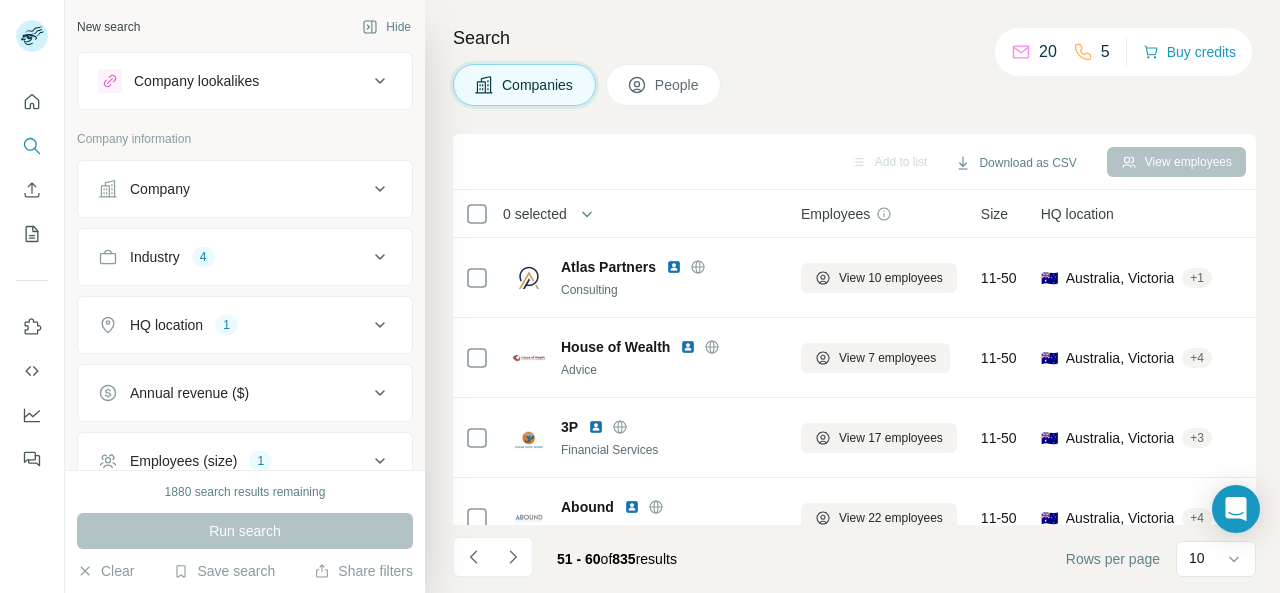 drag, startPoint x: 529, startPoint y: 559, endPoint x: 557, endPoint y: 585, distance: 38.209946 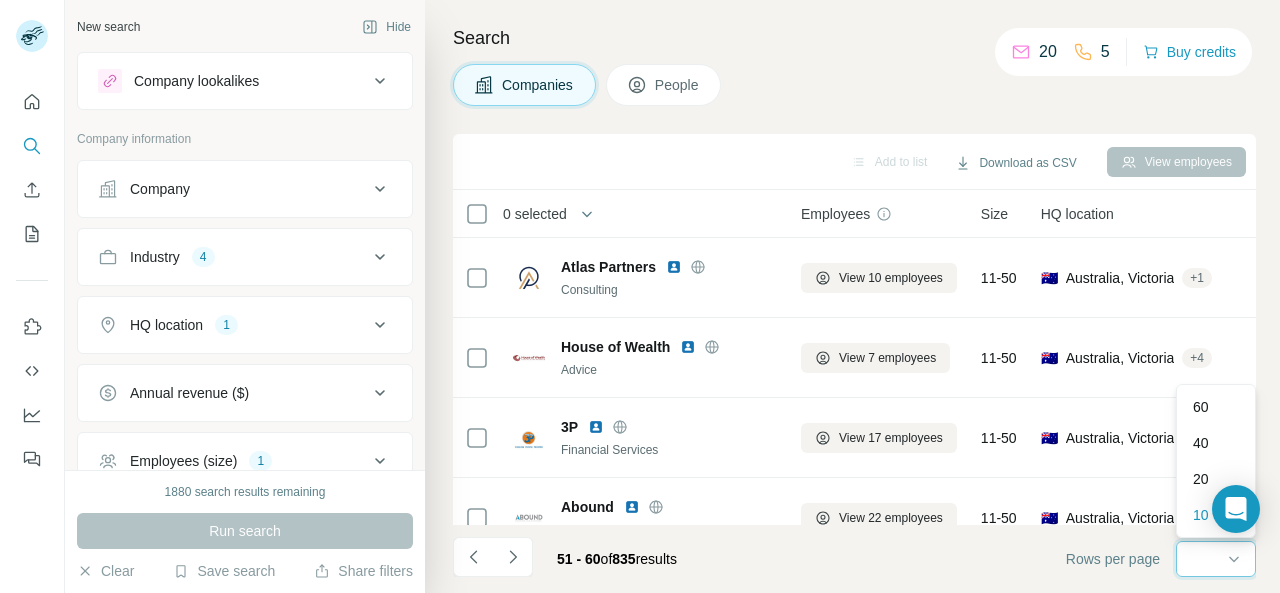 scroll, scrollTop: 0, scrollLeft: 0, axis: both 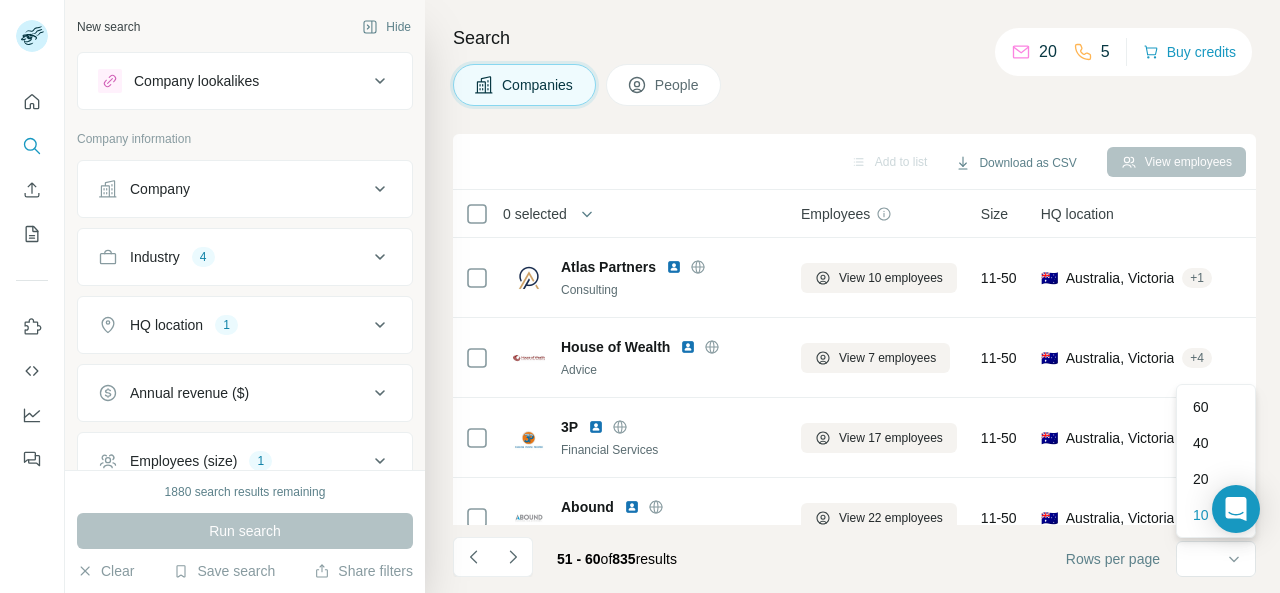 click on "60" at bounding box center [1216, 407] 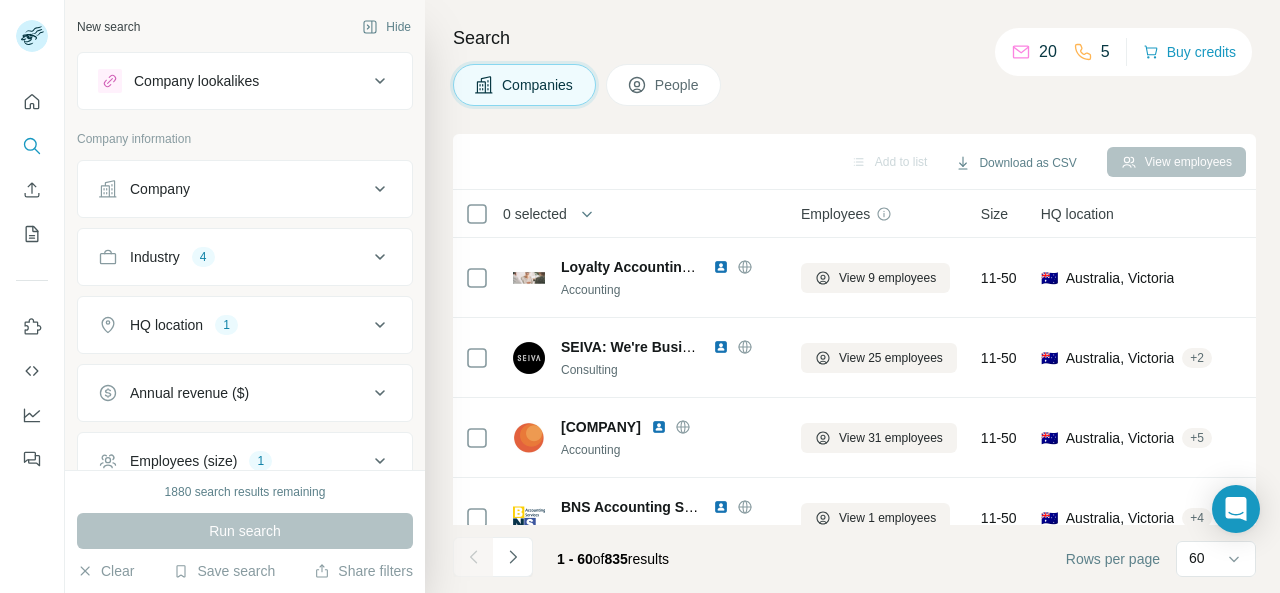 click 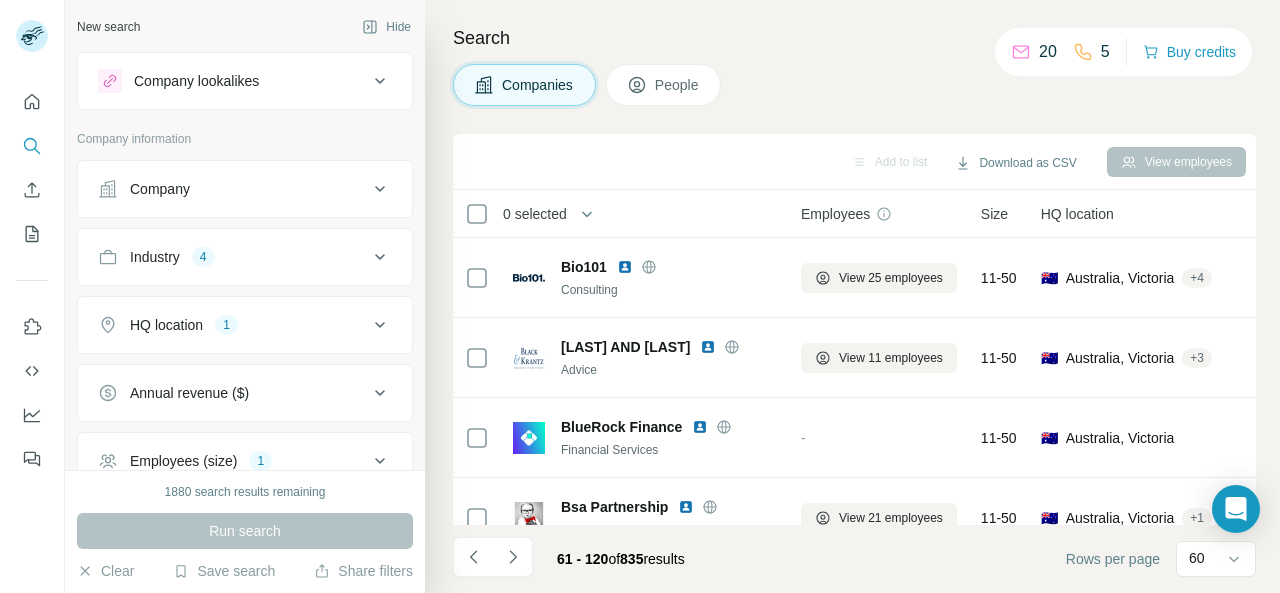 click 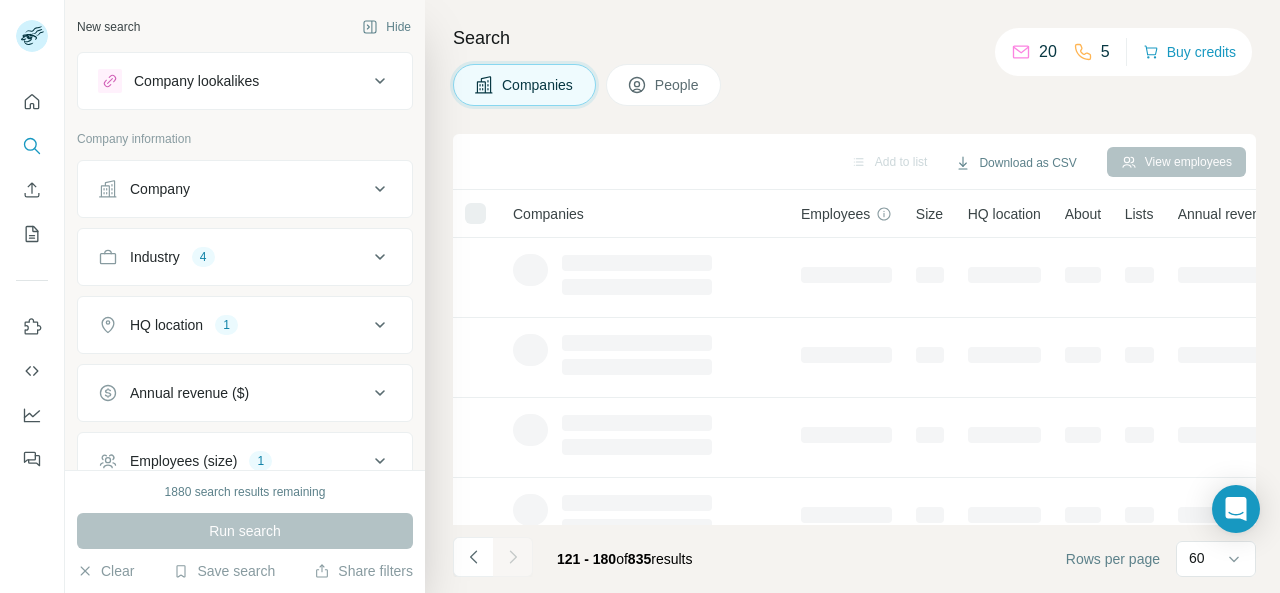 click at bounding box center (513, 557) 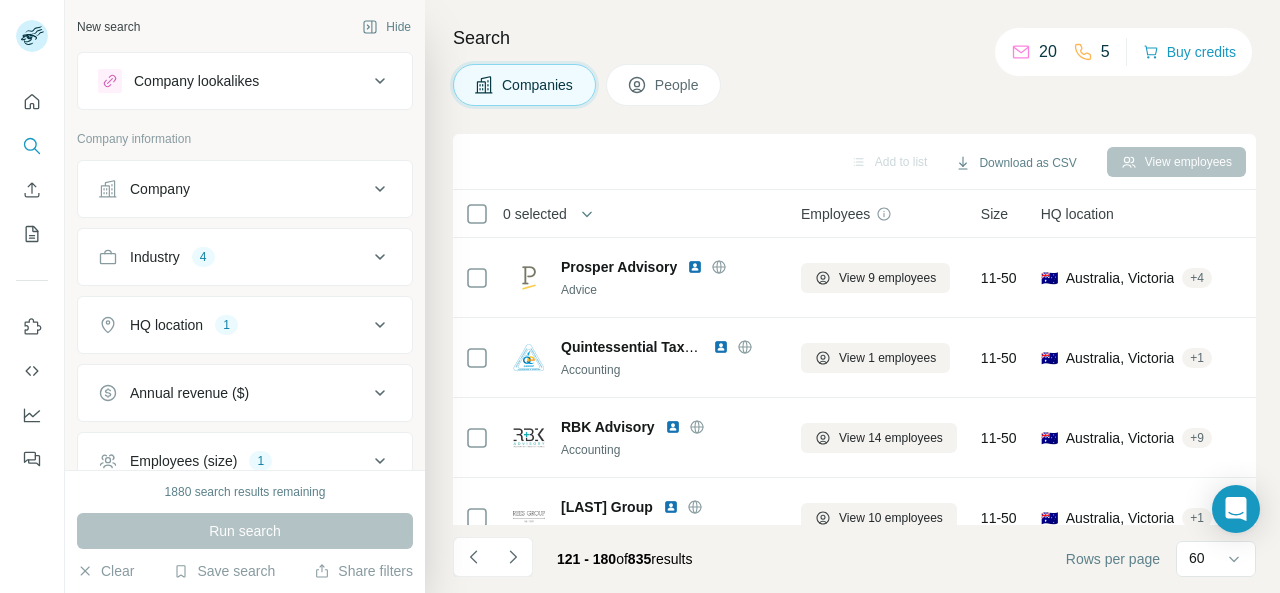 click 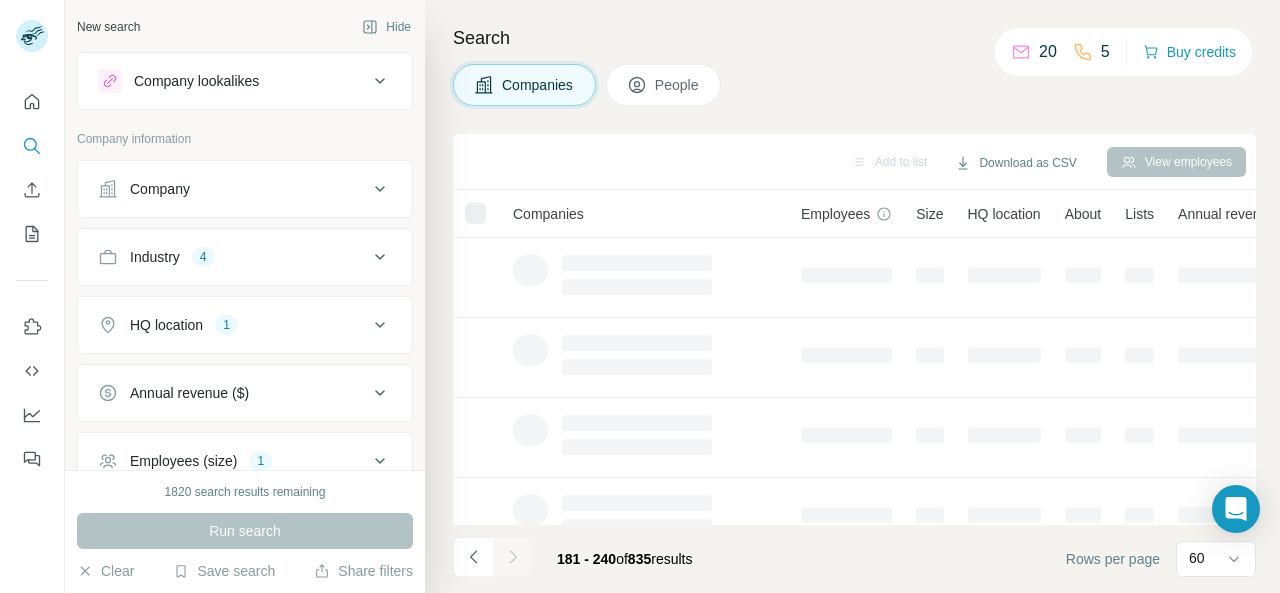 click at bounding box center (513, 557) 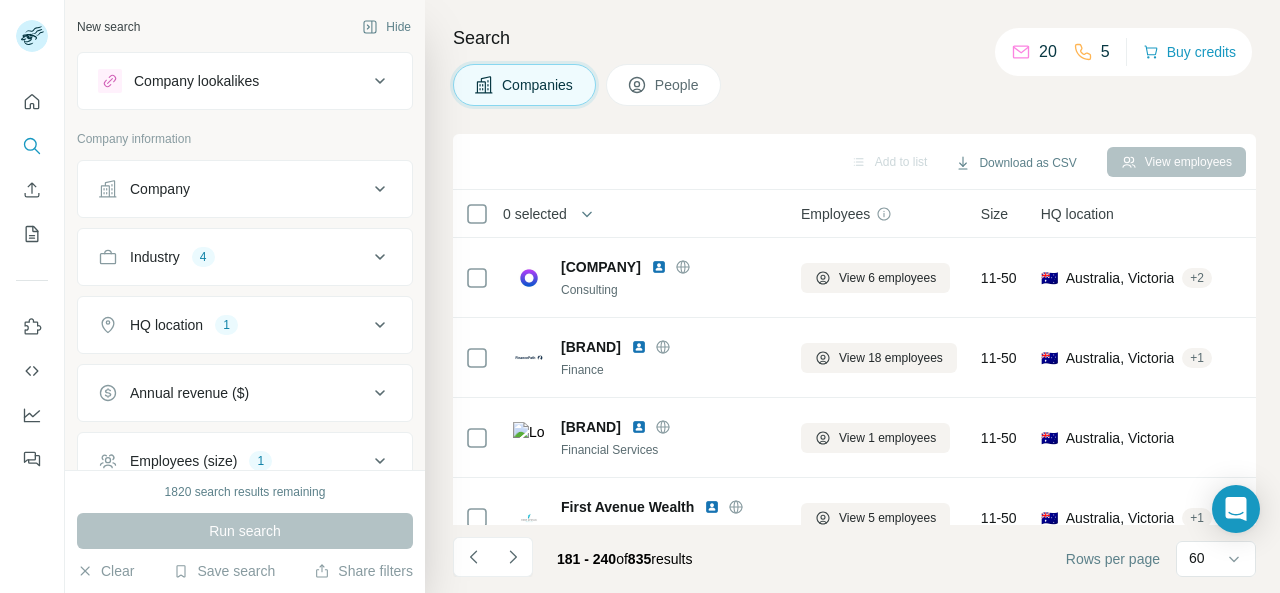click 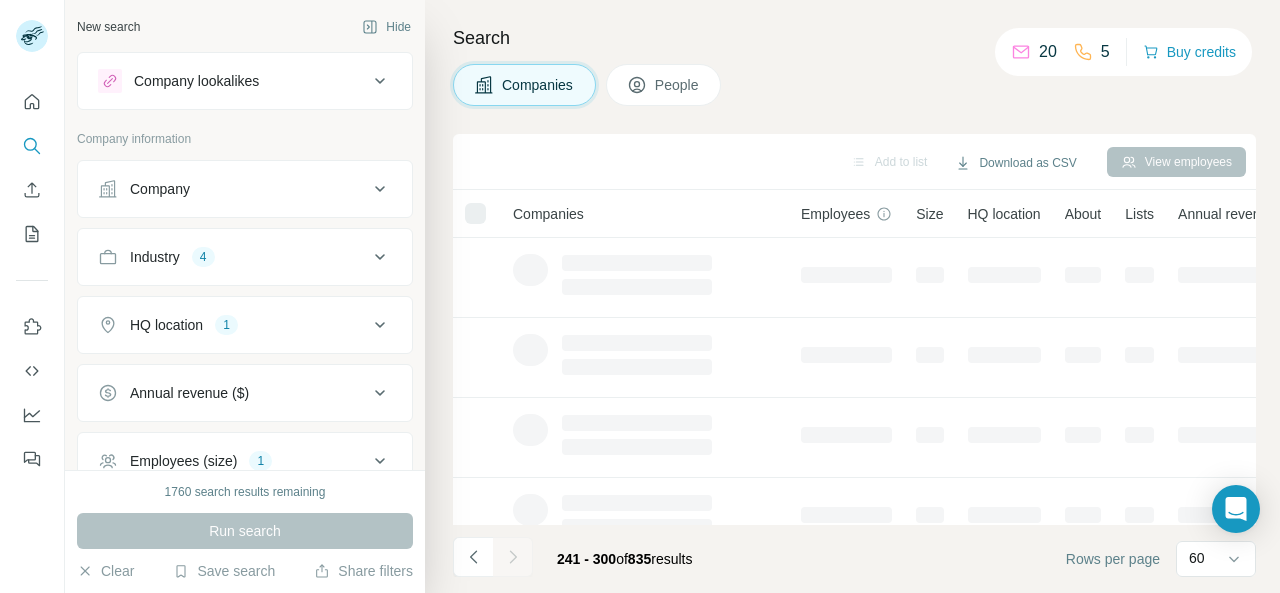 click 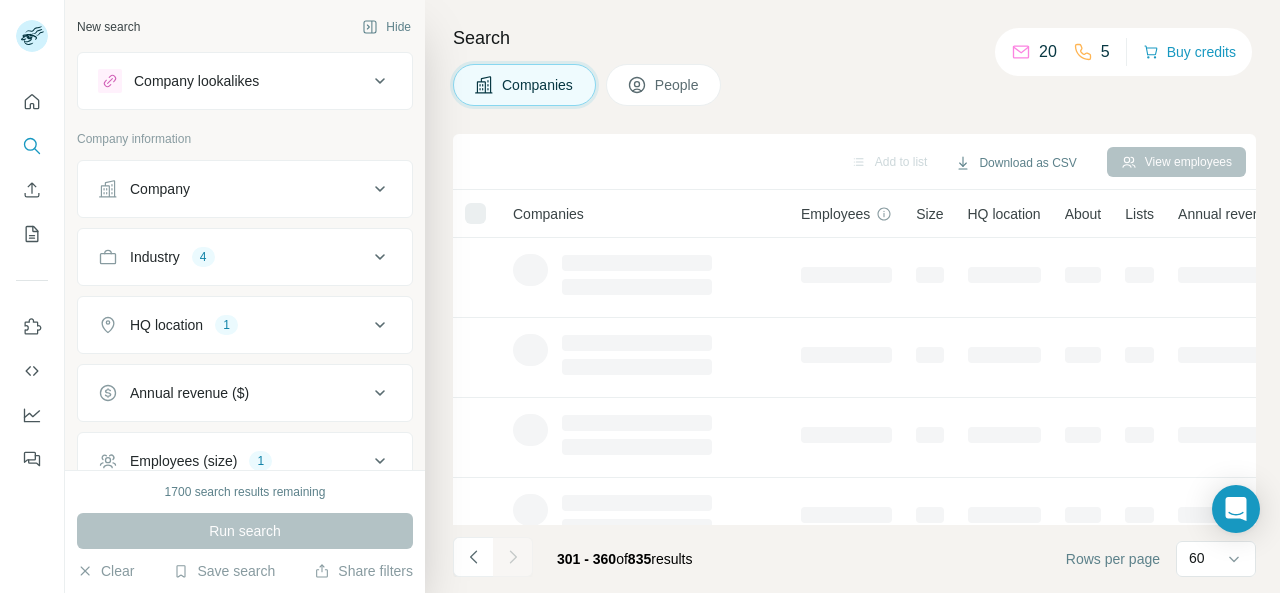 click at bounding box center [513, 557] 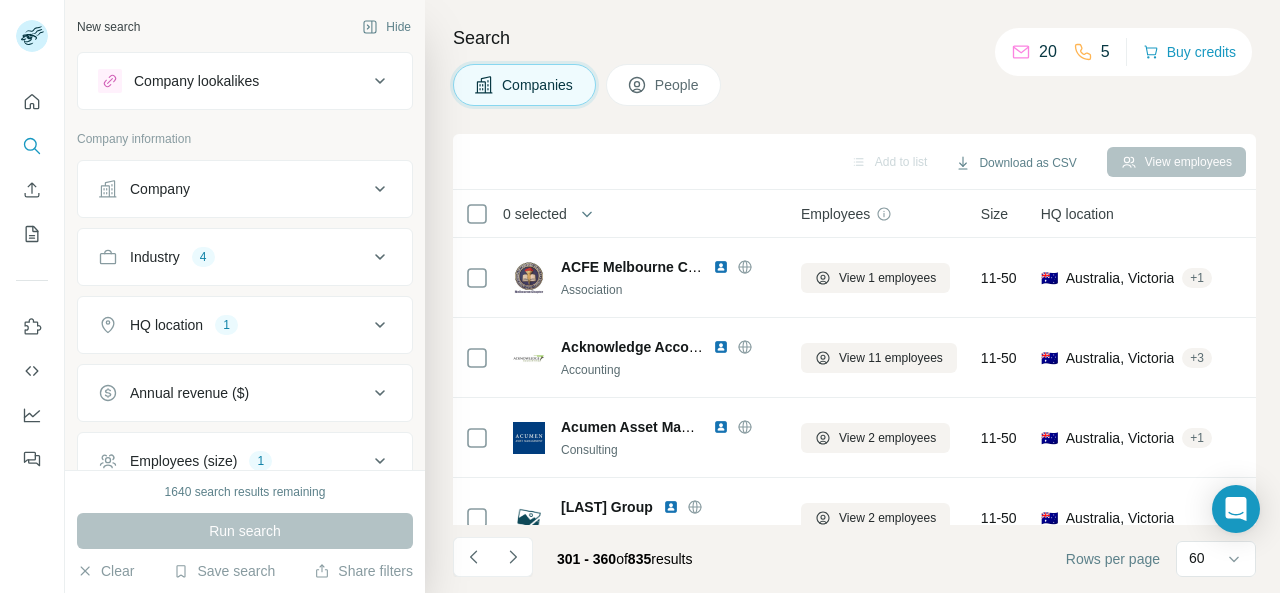 click at bounding box center [721, 267] 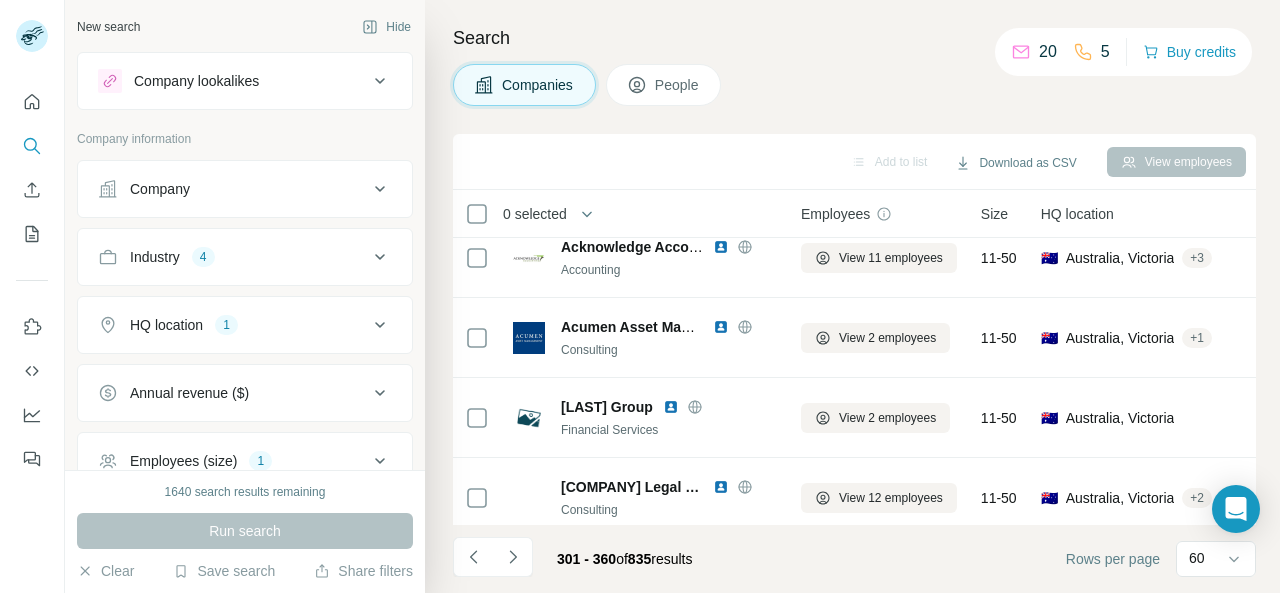 scroll, scrollTop: 0, scrollLeft: 0, axis: both 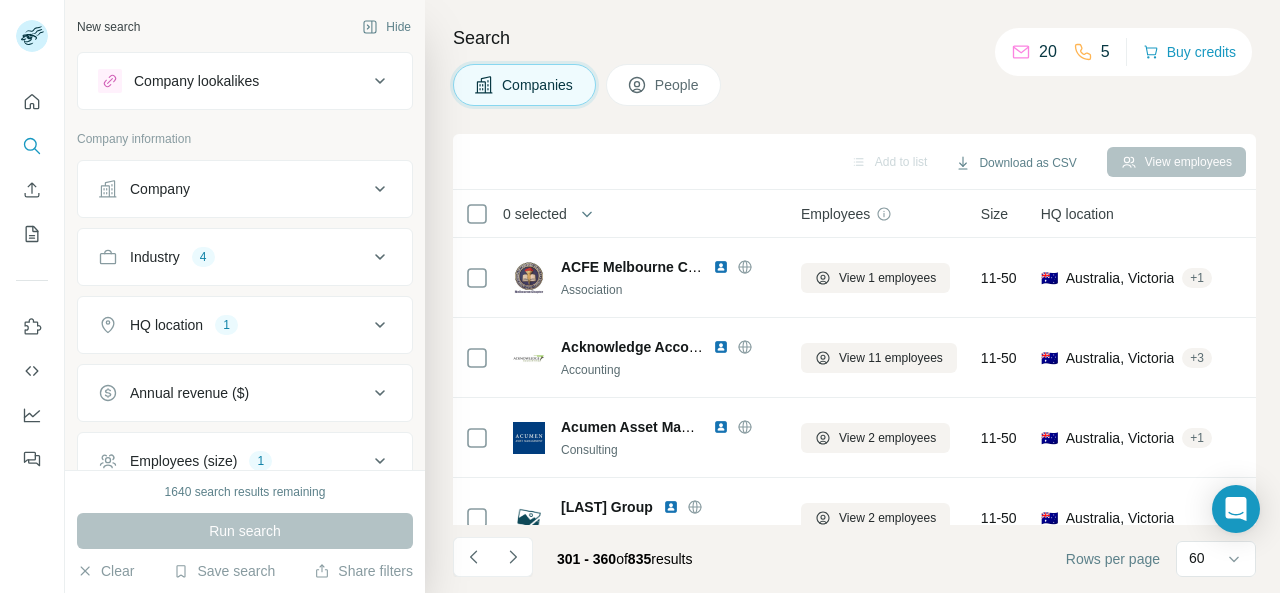 click at bounding box center [721, 347] 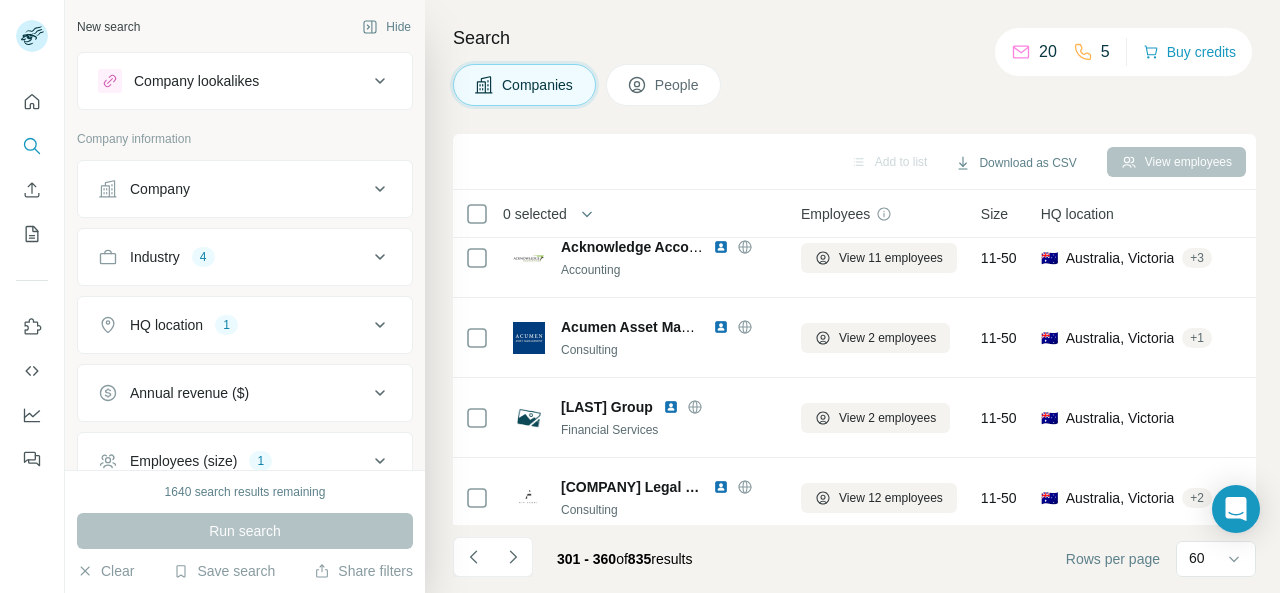 click at bounding box center (721, 327) 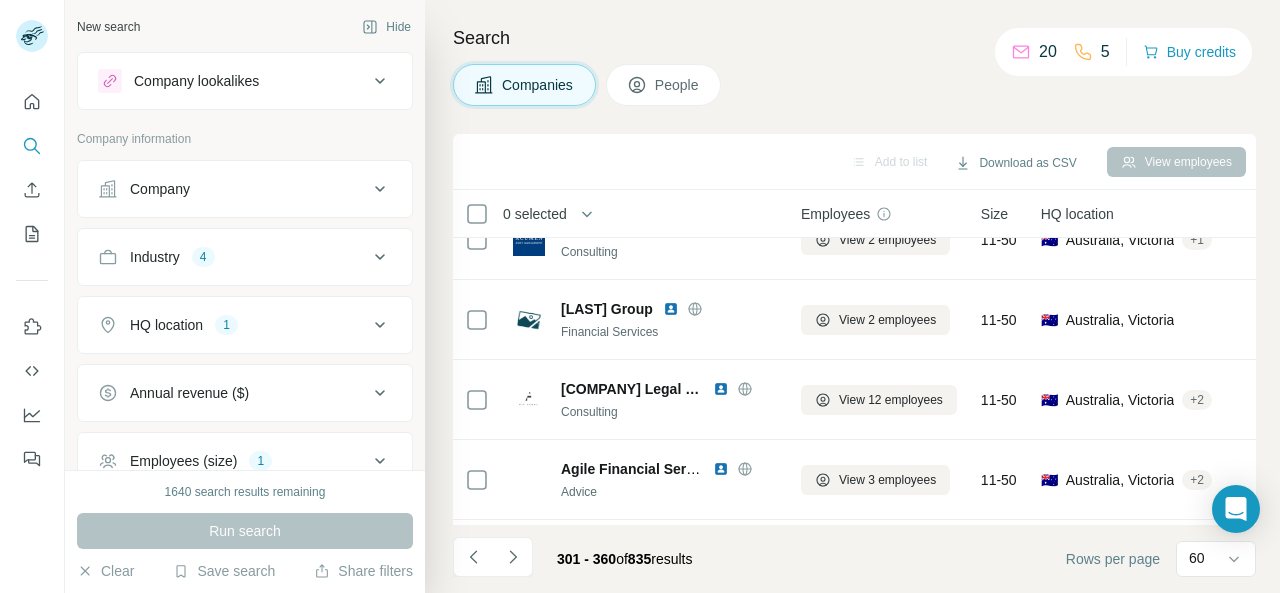 scroll, scrollTop: 200, scrollLeft: 0, axis: vertical 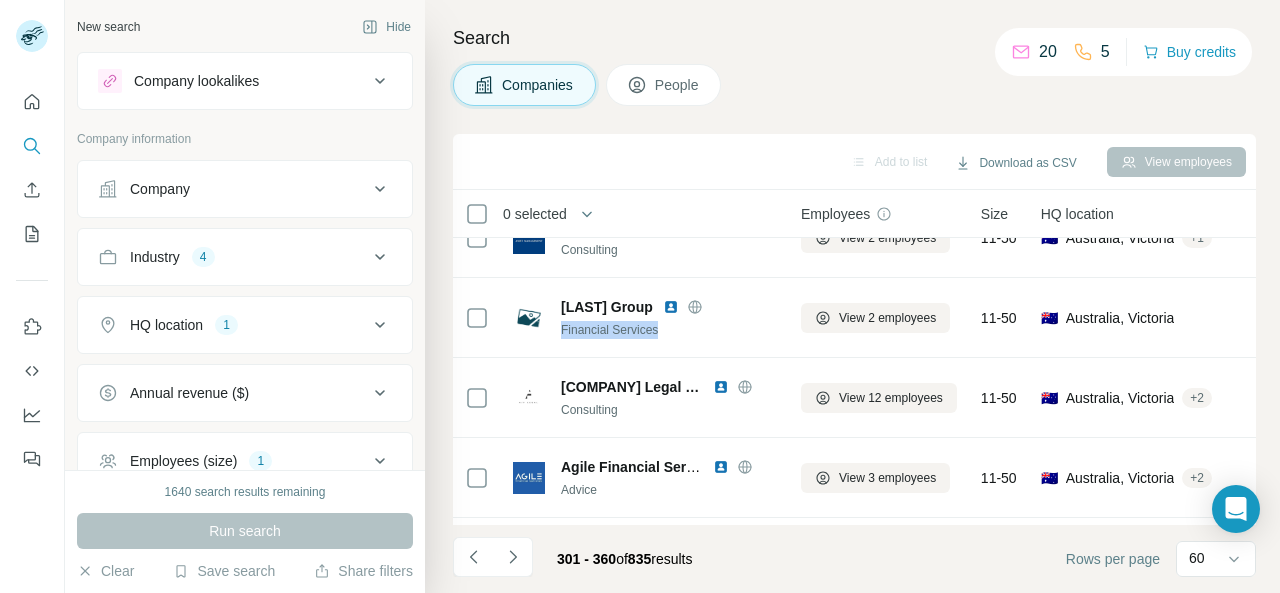 copy on "Financial Services" 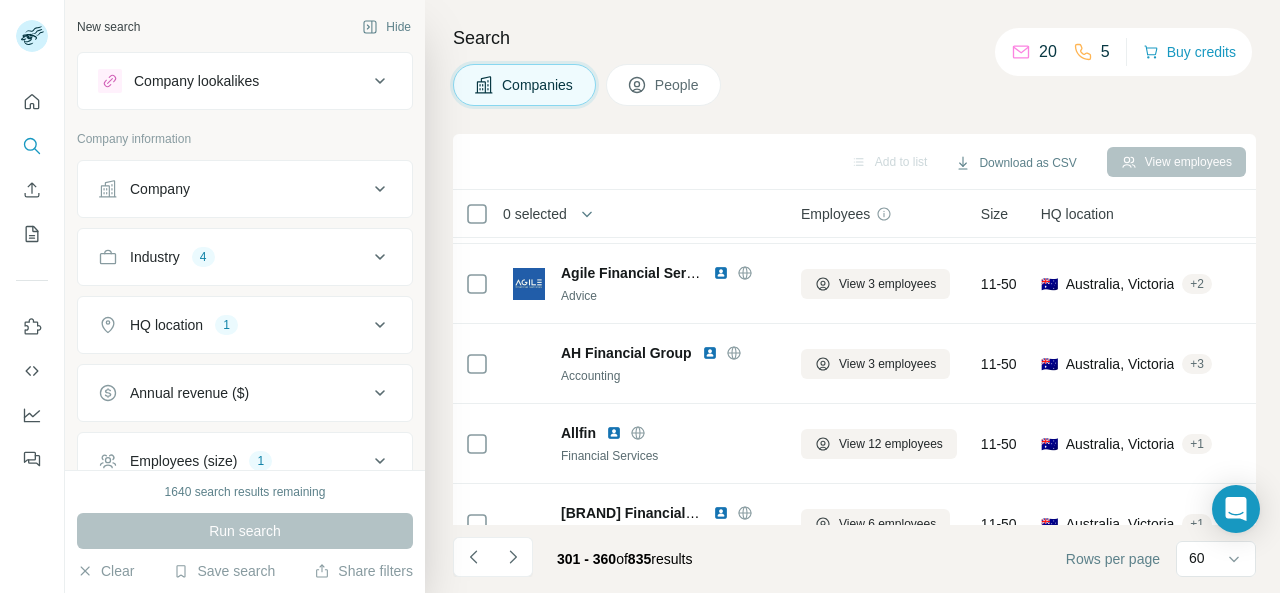 scroll, scrollTop: 400, scrollLeft: 0, axis: vertical 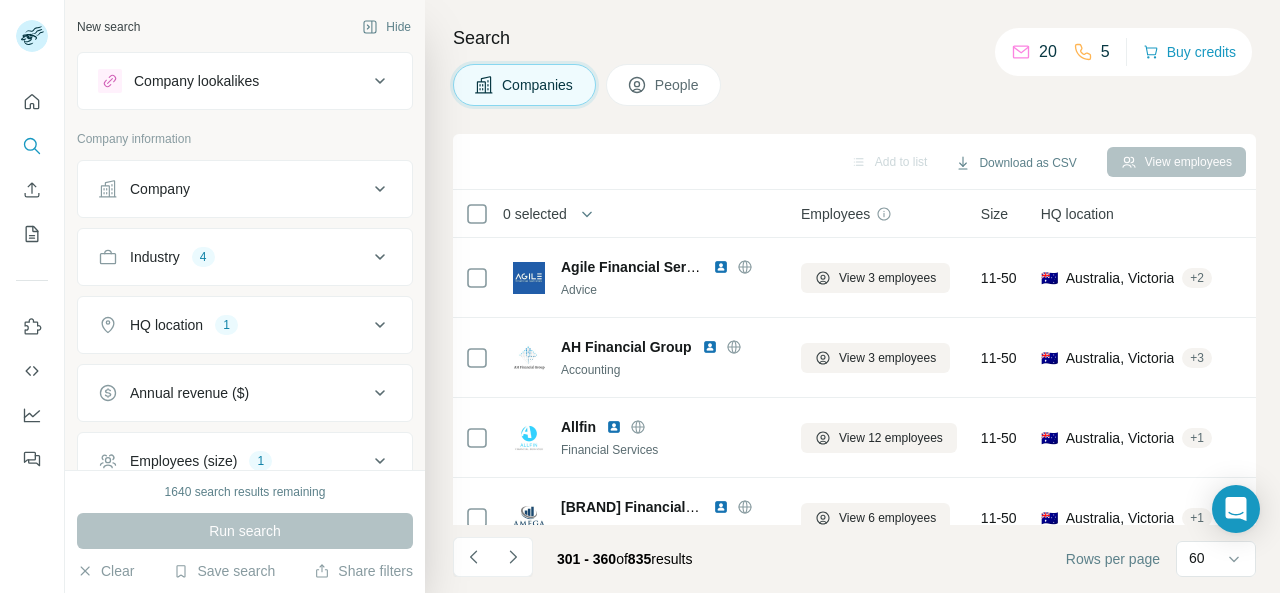 click at bounding box center (710, 347) 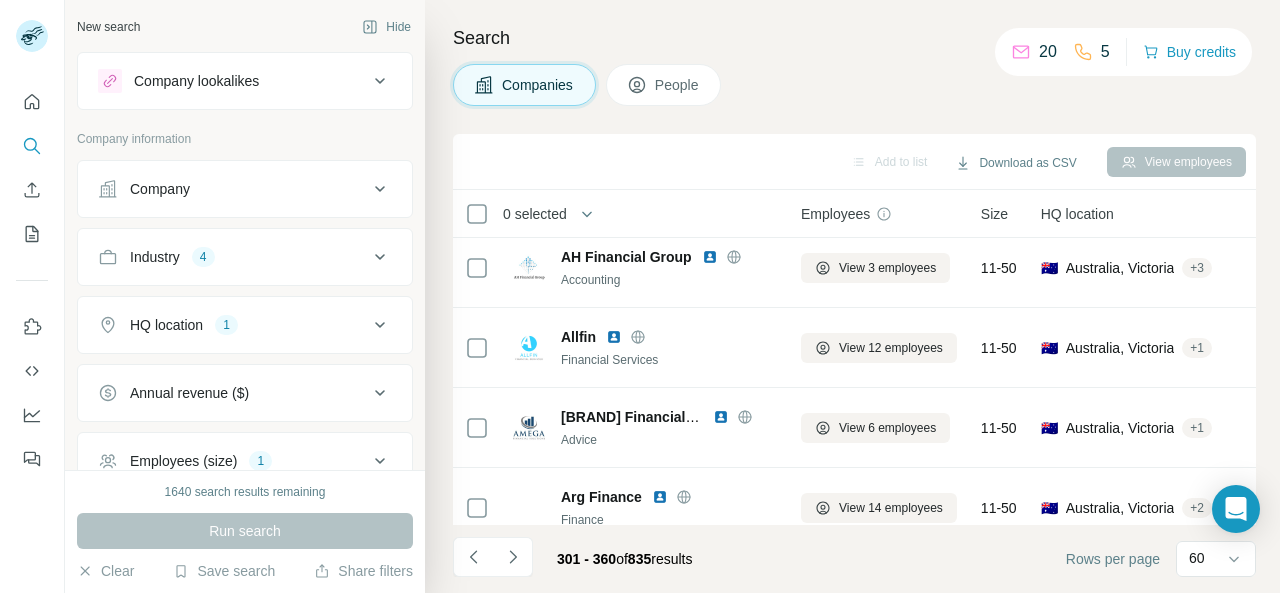 scroll, scrollTop: 500, scrollLeft: 0, axis: vertical 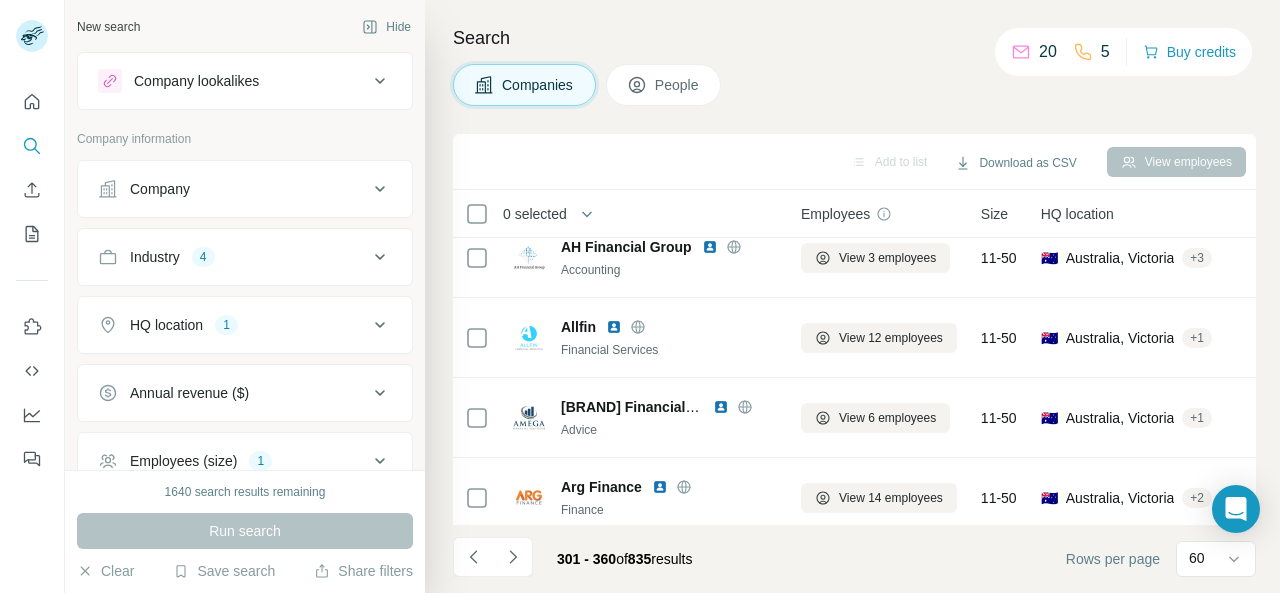 click at bounding box center (614, 327) 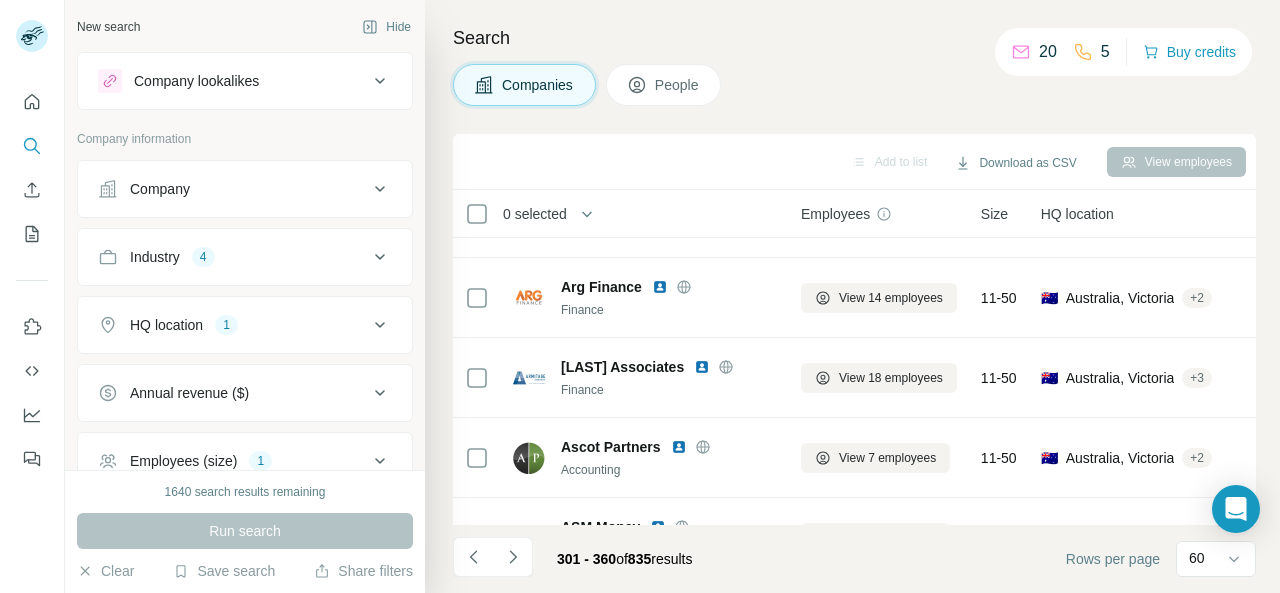 click at bounding box center (660, 287) 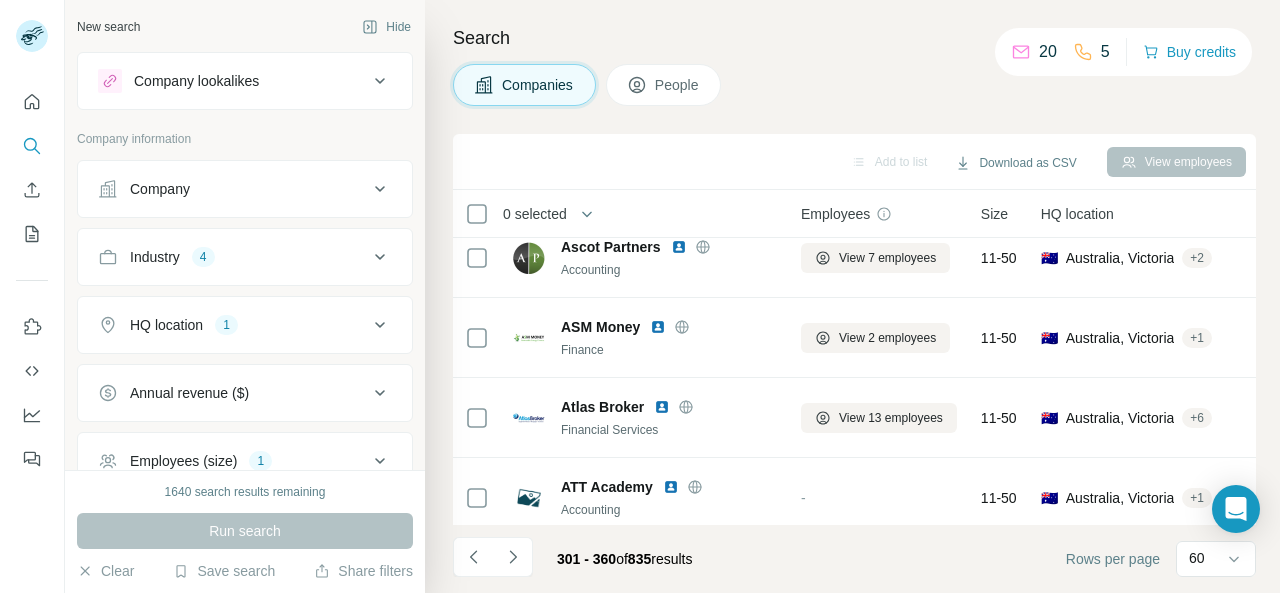 click at bounding box center (658, 327) 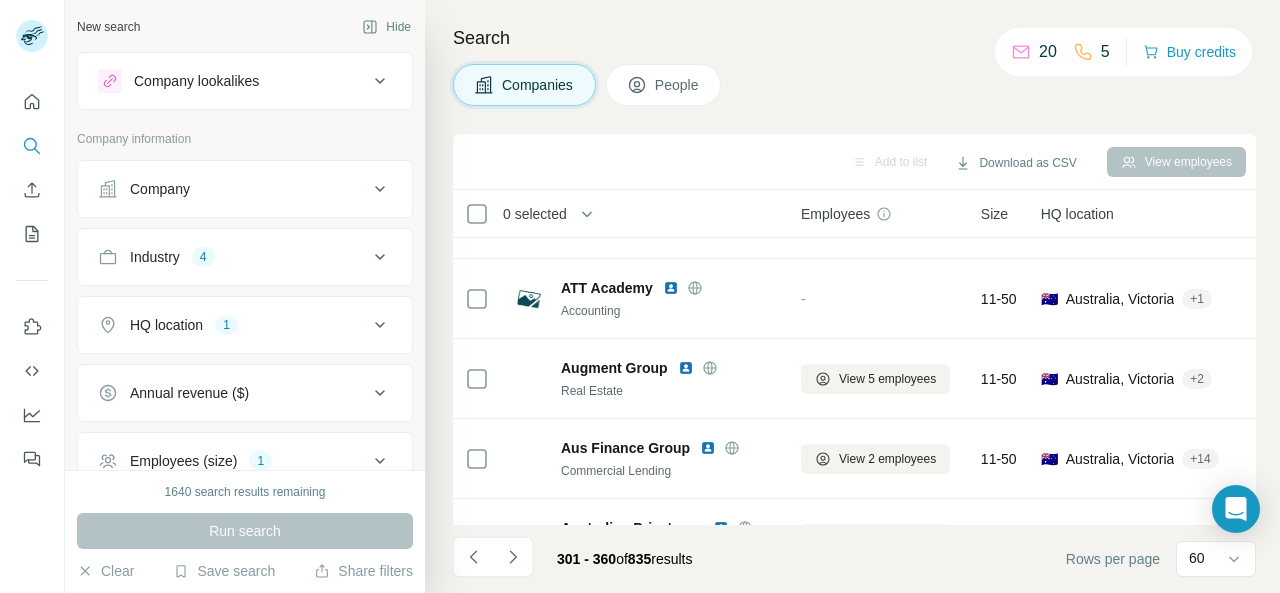 scroll, scrollTop: 1100, scrollLeft: 0, axis: vertical 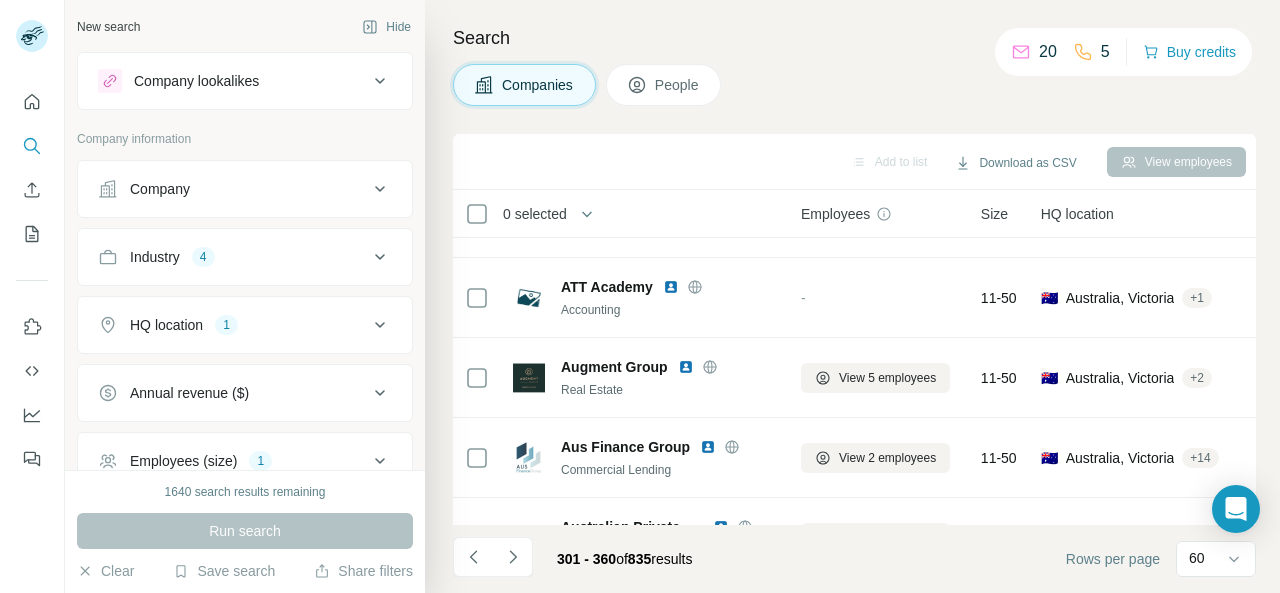 click at bounding box center (671, 287) 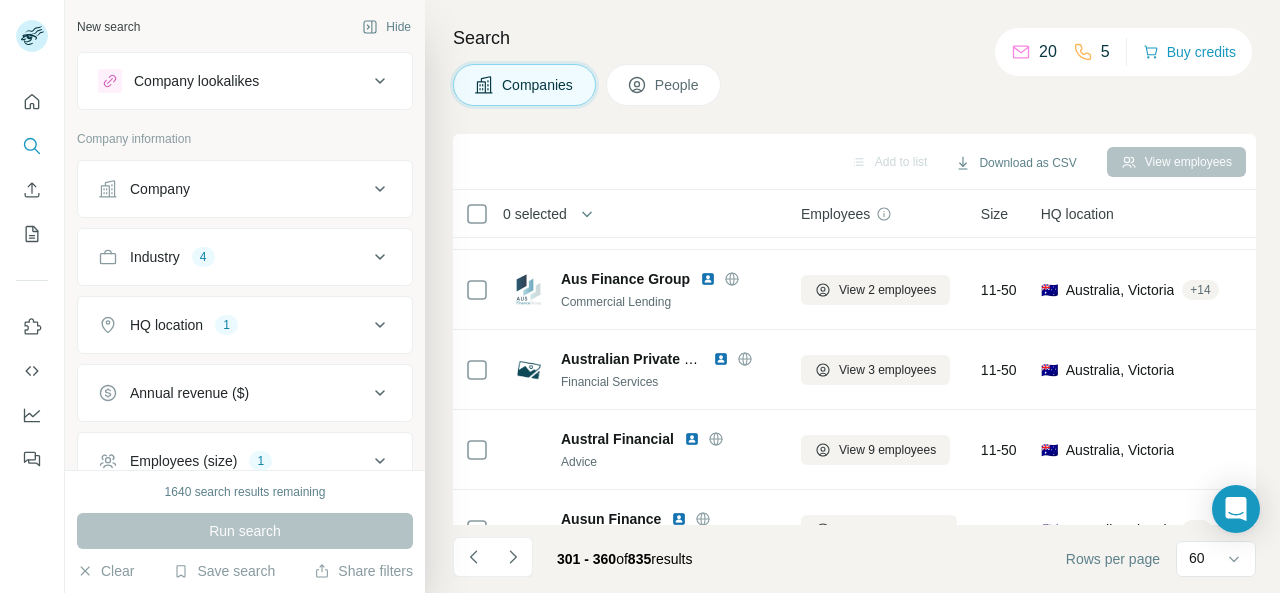 scroll, scrollTop: 1300, scrollLeft: 0, axis: vertical 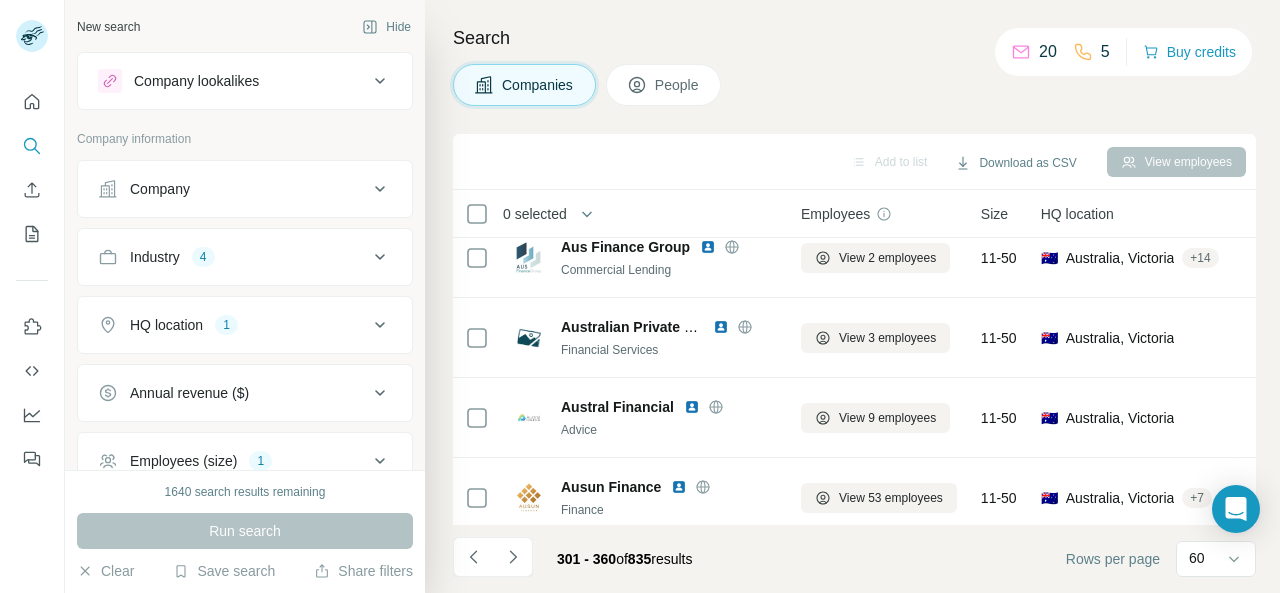 click at bounding box center (721, 327) 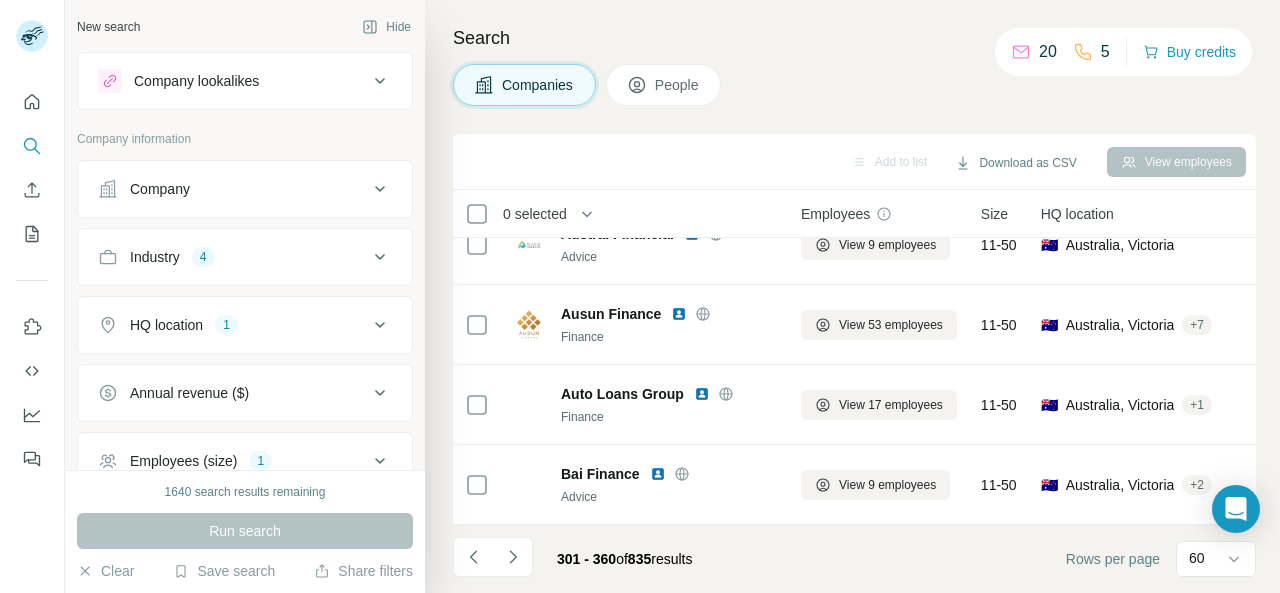 scroll, scrollTop: 1500, scrollLeft: 0, axis: vertical 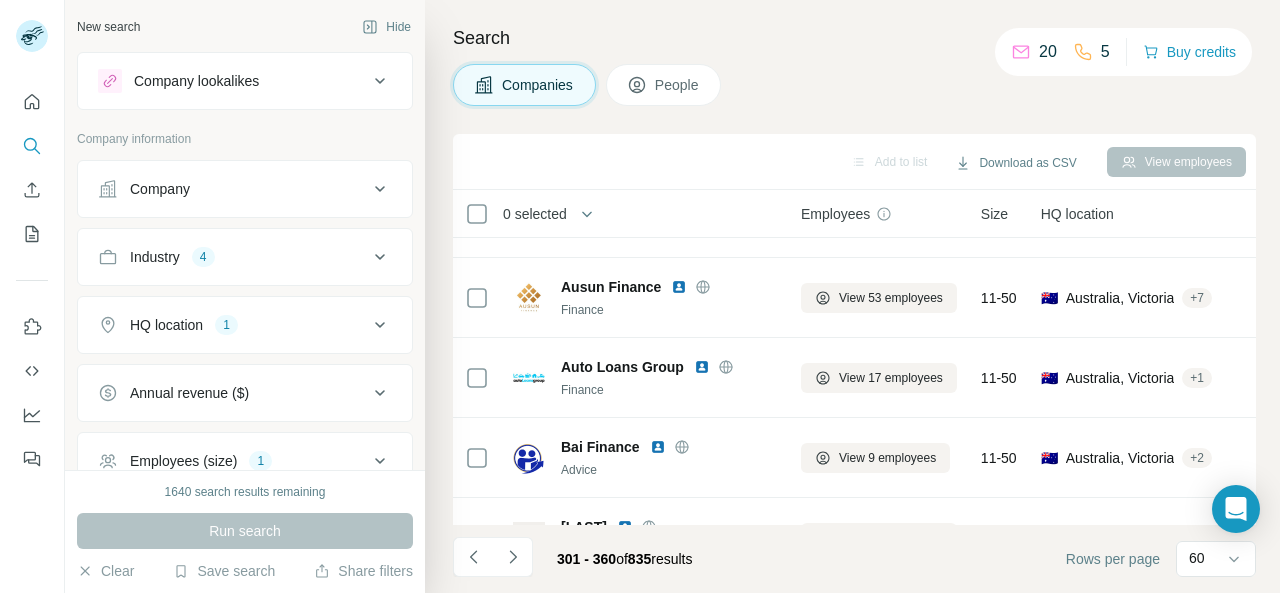 click at bounding box center (679, 287) 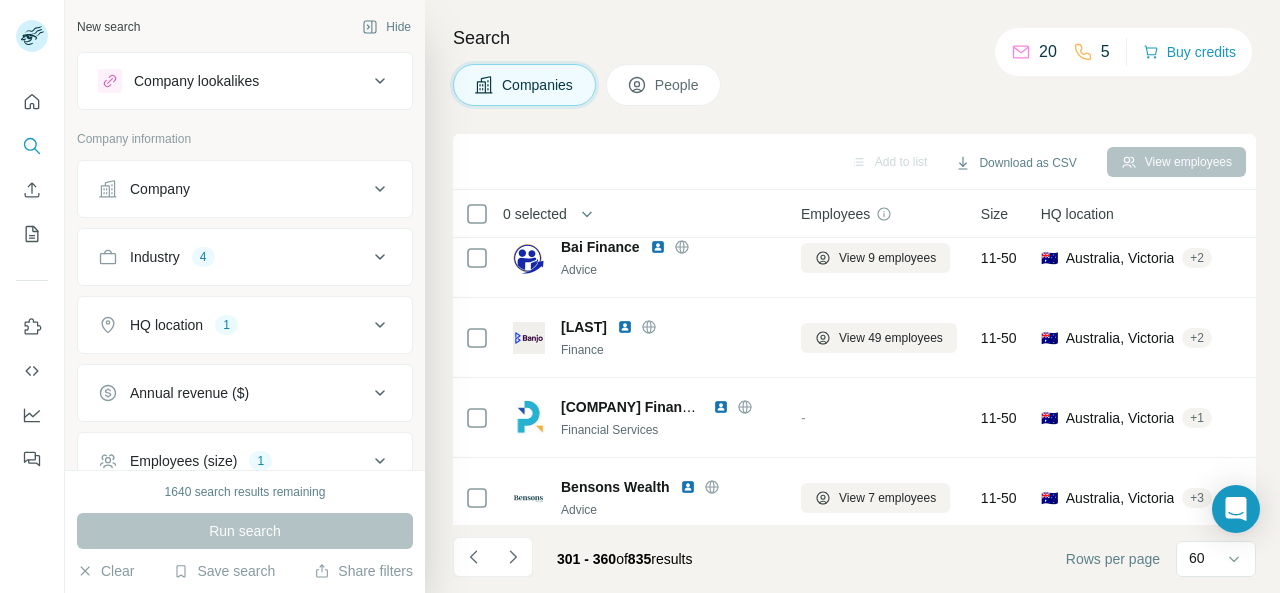 click at bounding box center [625, 327] 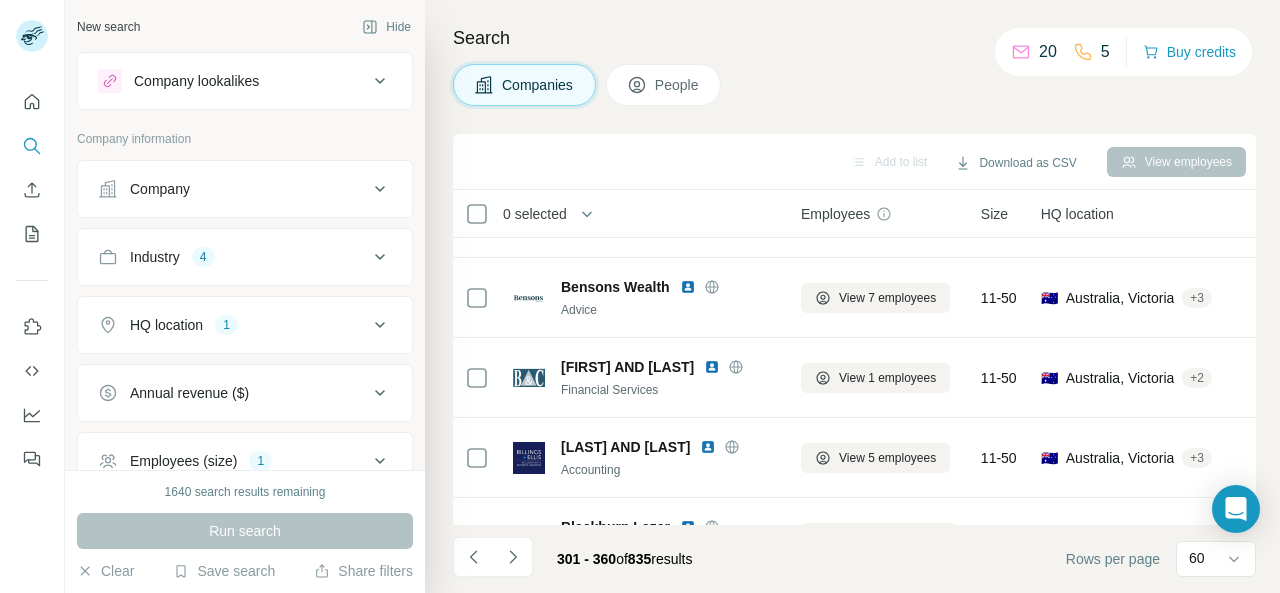 click at bounding box center (712, 367) 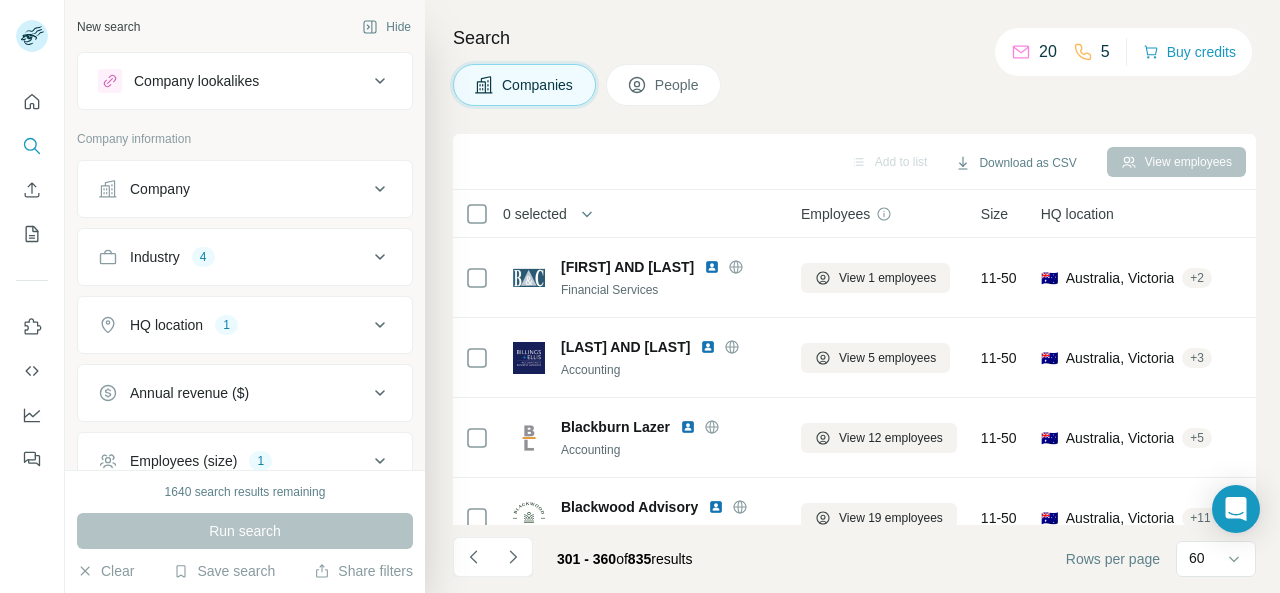 click at bounding box center (708, 347) 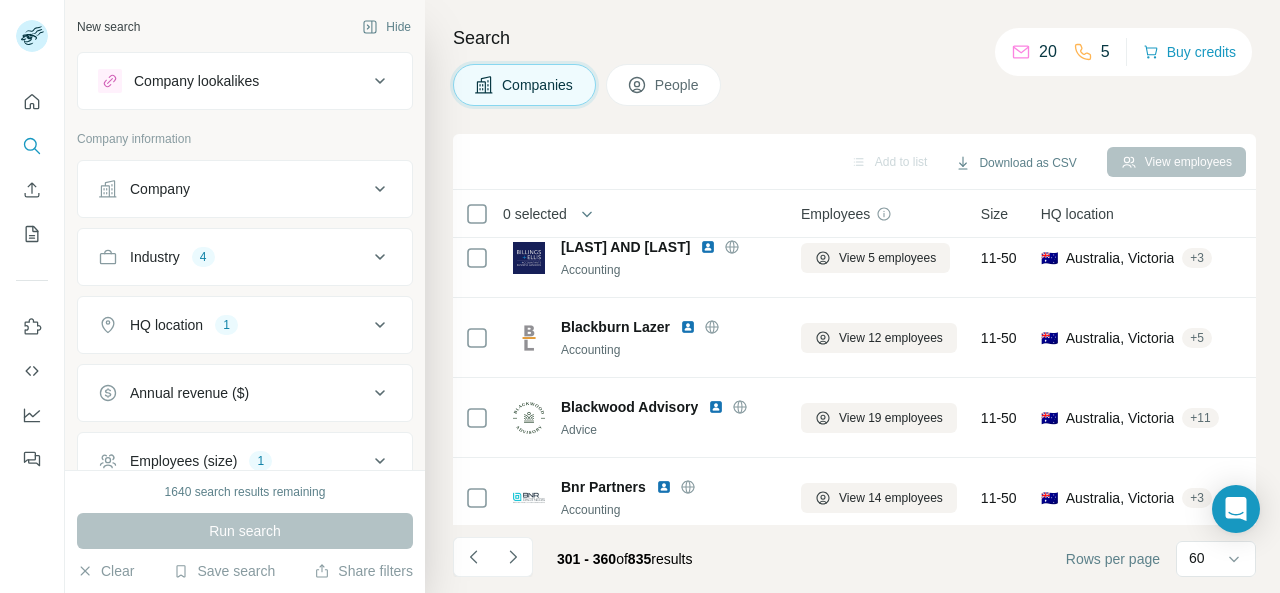 click at bounding box center [688, 327] 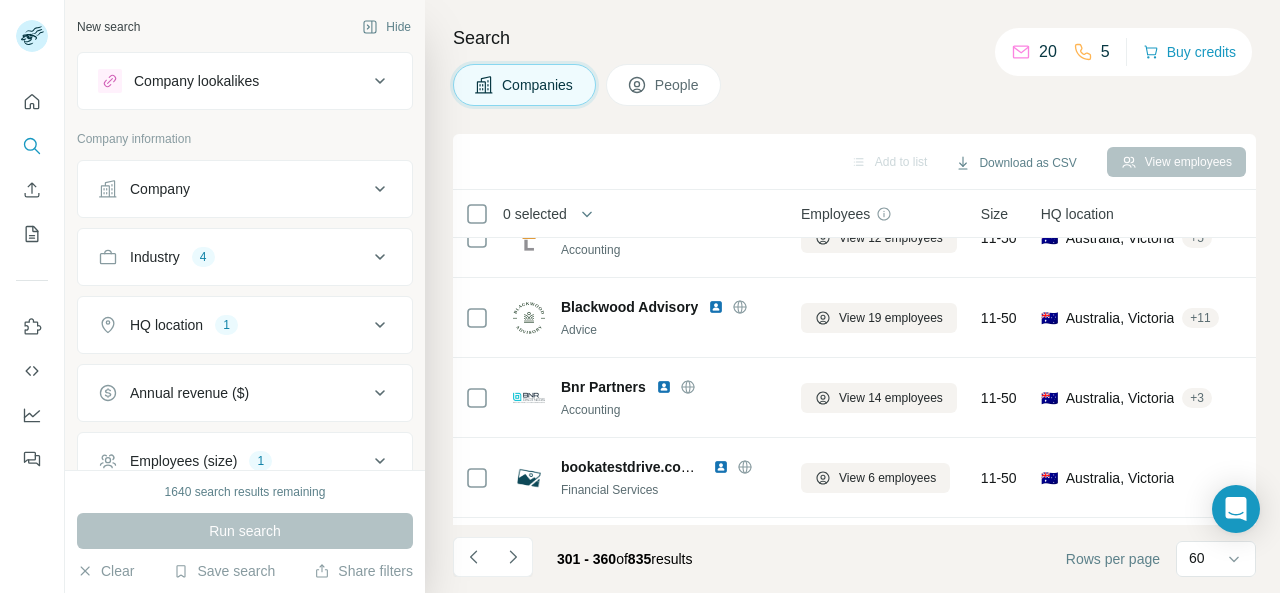 click at bounding box center [664, 387] 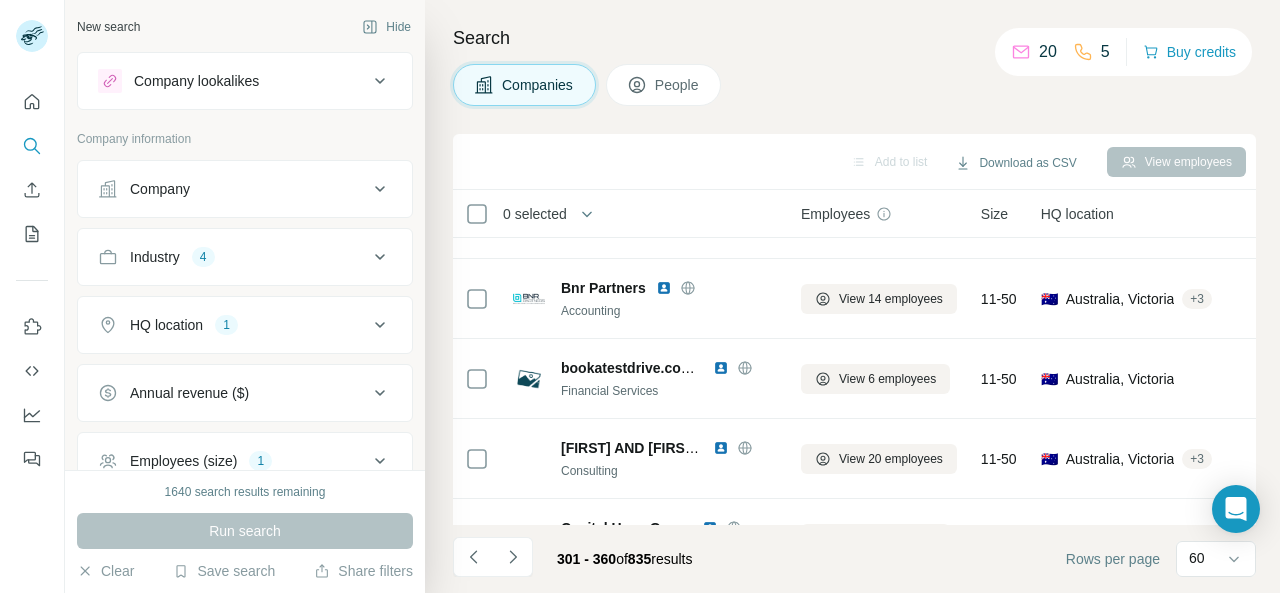 scroll, scrollTop: 2300, scrollLeft: 0, axis: vertical 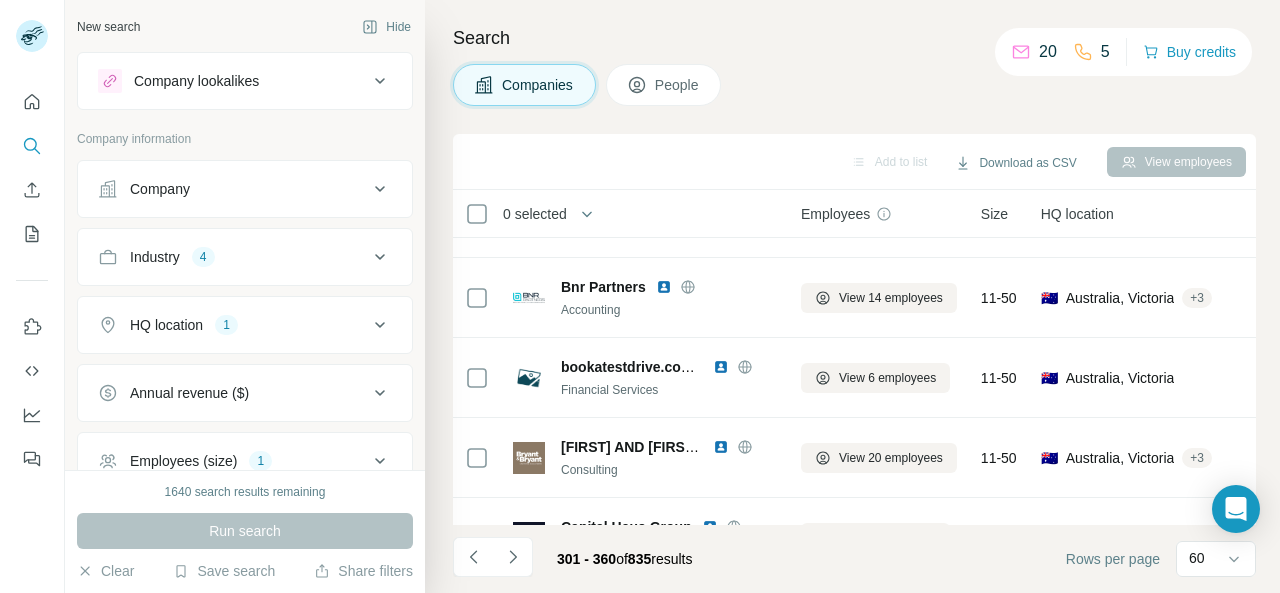 click at bounding box center (721, 367) 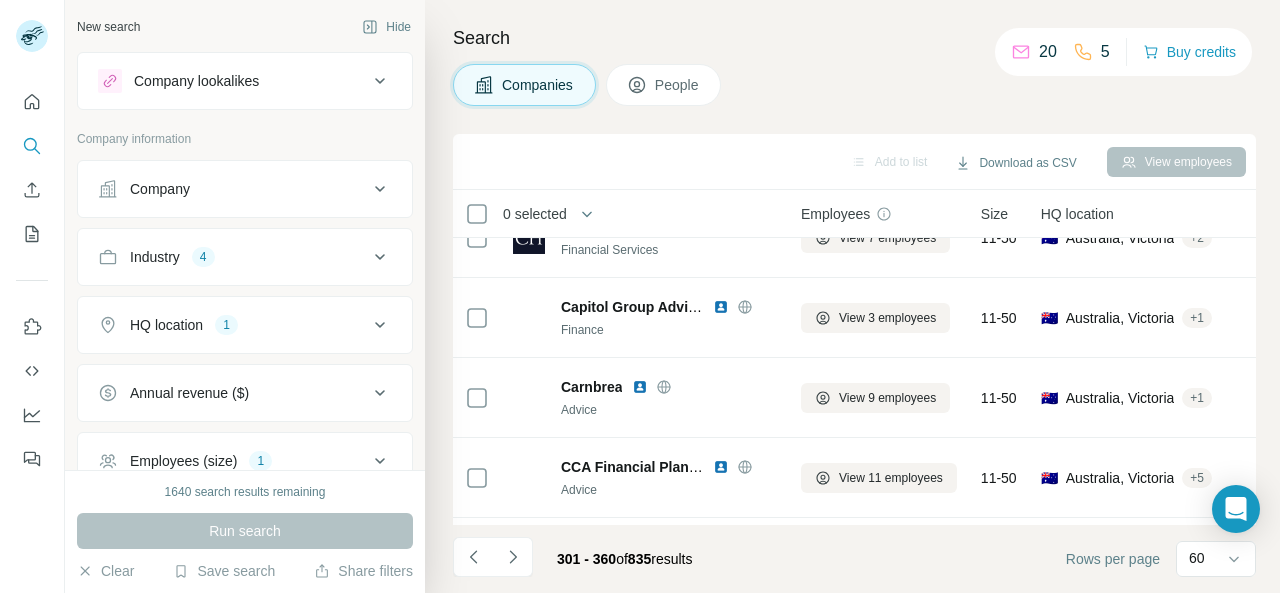 scroll, scrollTop: 2500, scrollLeft: 0, axis: vertical 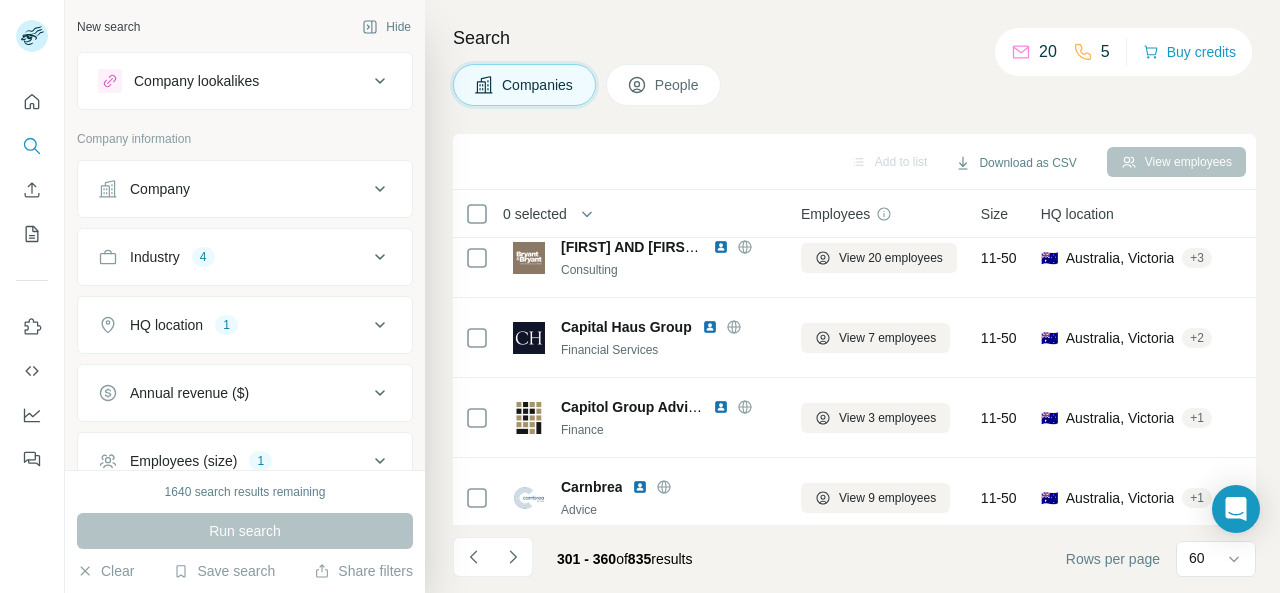 click at bounding box center (710, 327) 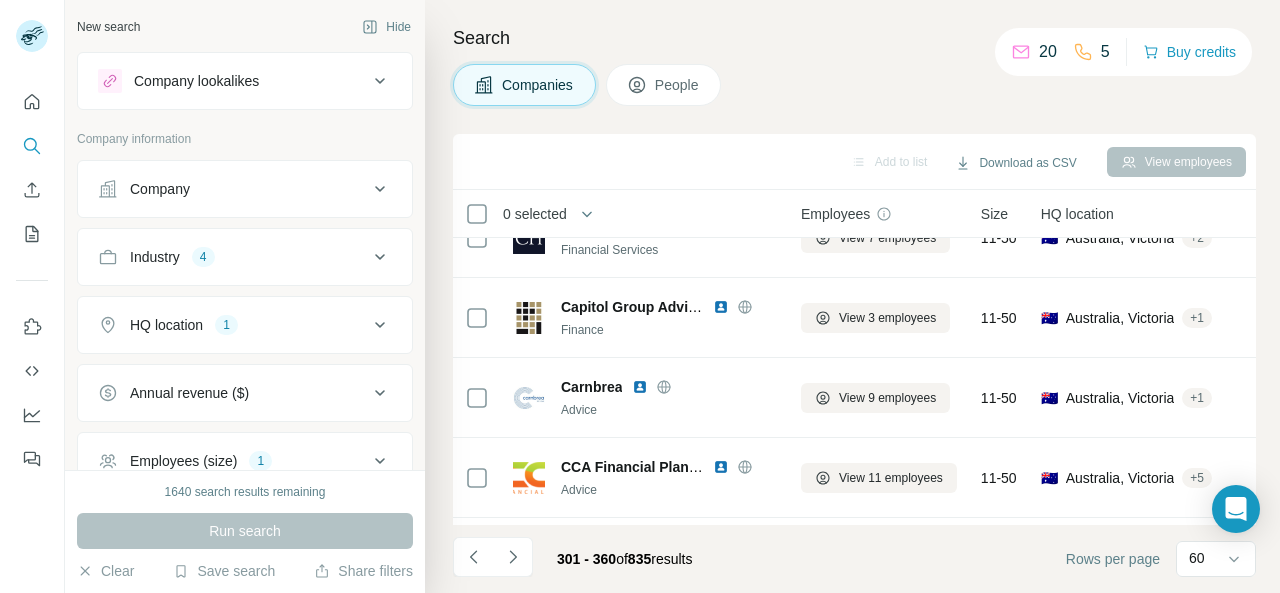scroll, scrollTop: 2500, scrollLeft: 0, axis: vertical 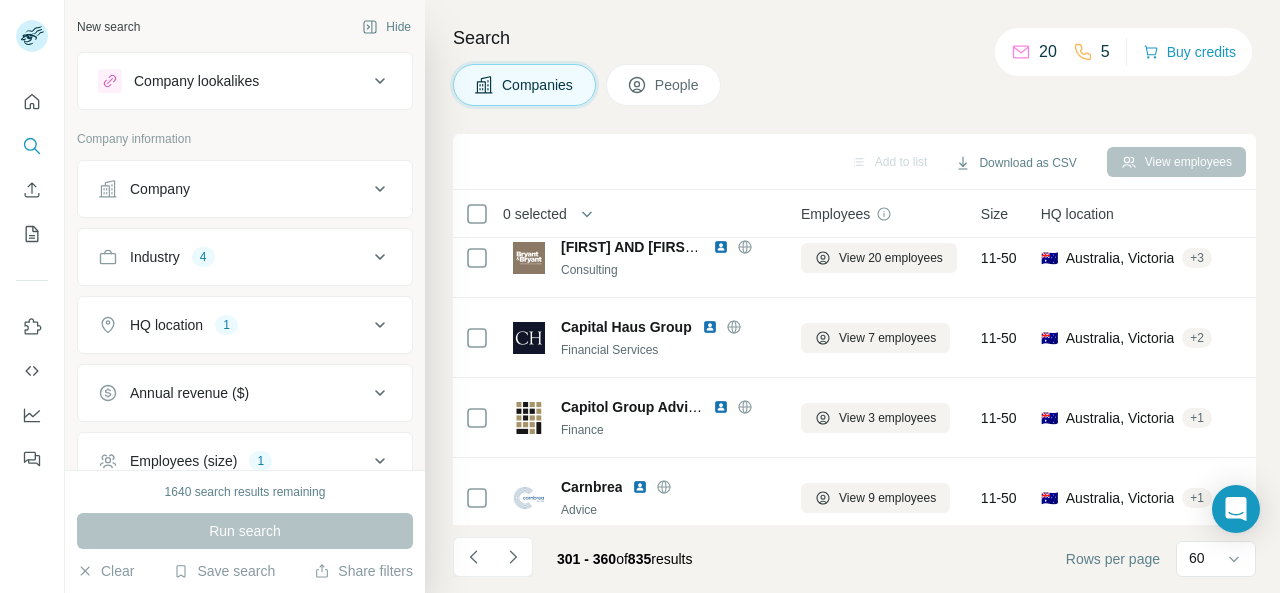 click at bounding box center [721, 407] 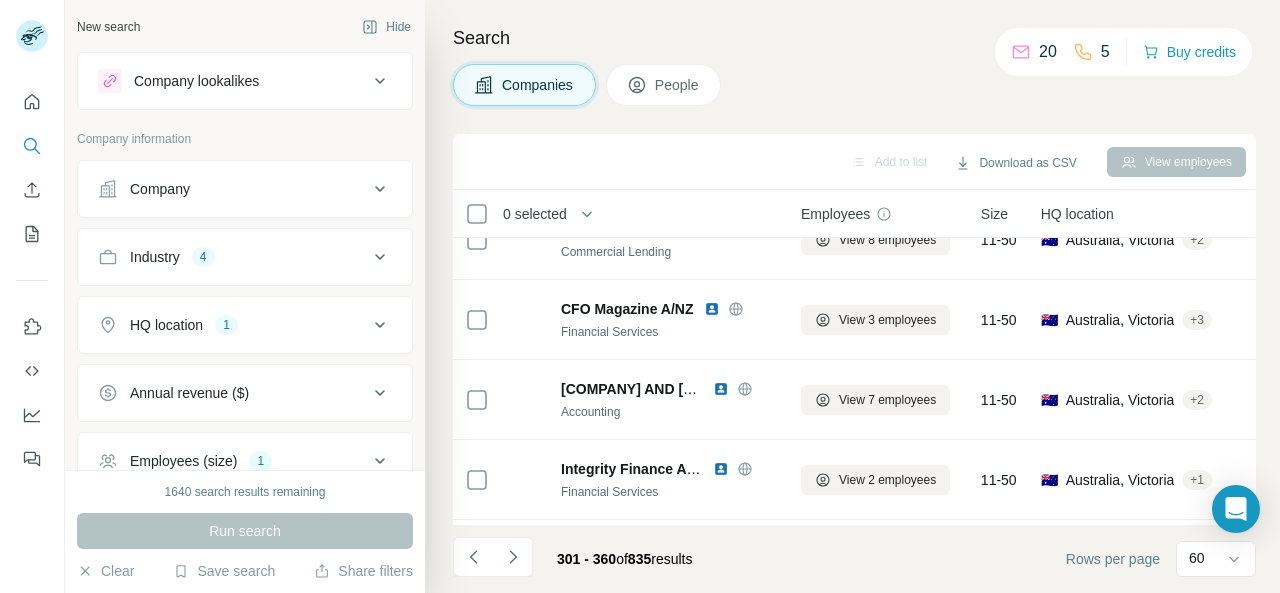 scroll, scrollTop: 2900, scrollLeft: 0, axis: vertical 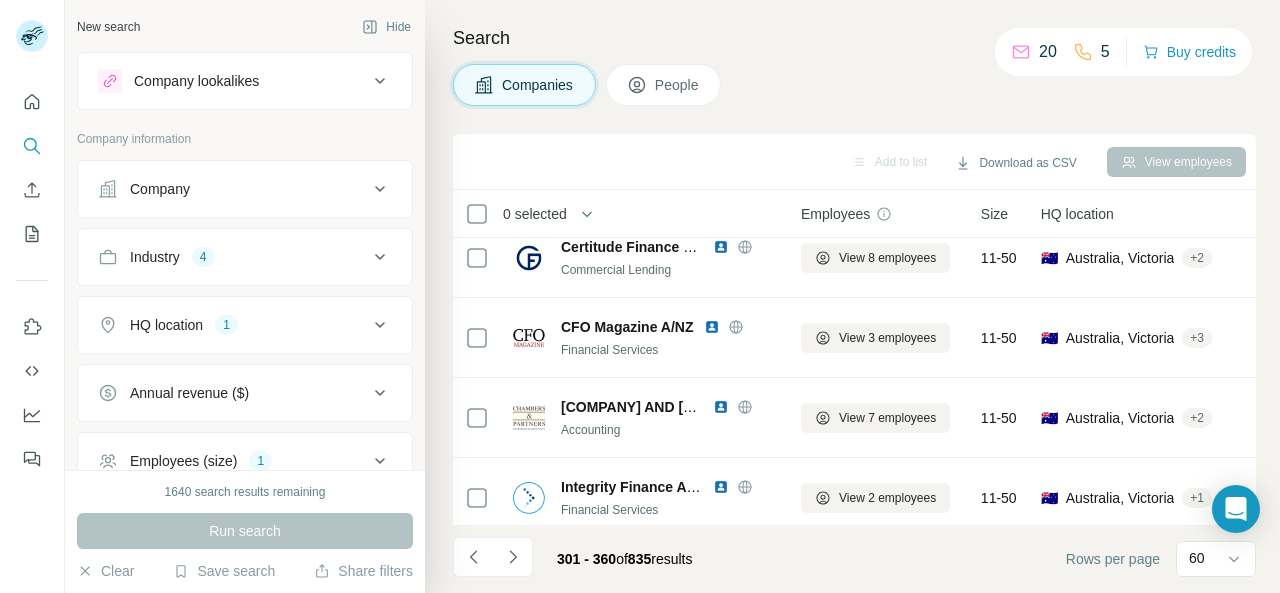 click at bounding box center [712, 327] 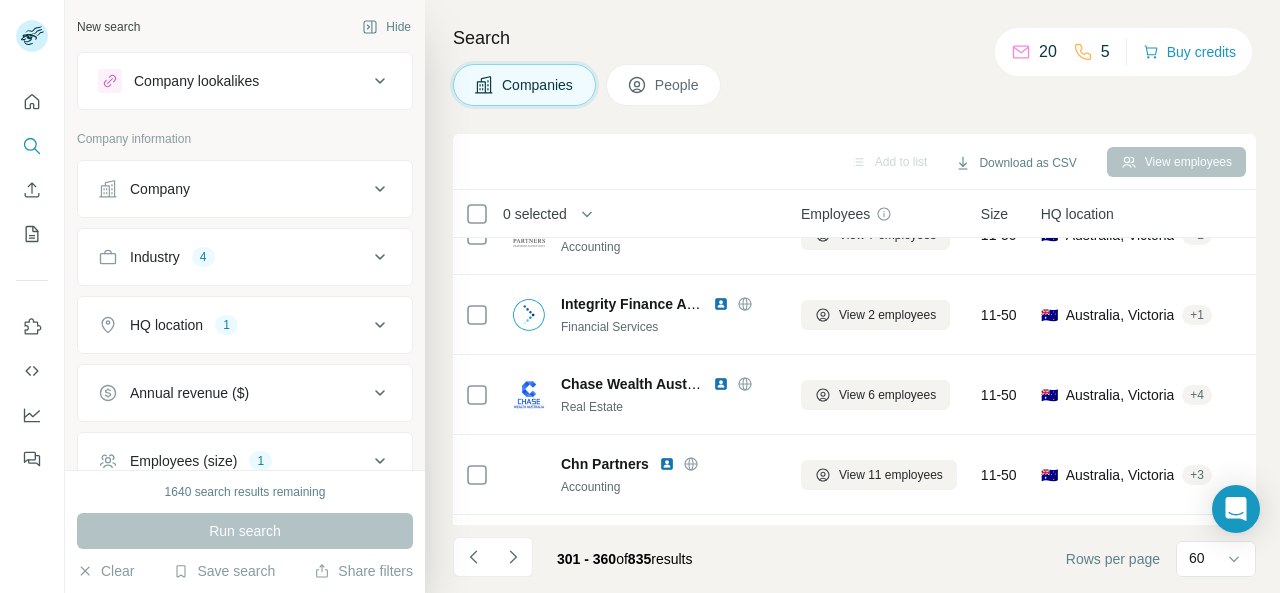 scroll, scrollTop: 3100, scrollLeft: 0, axis: vertical 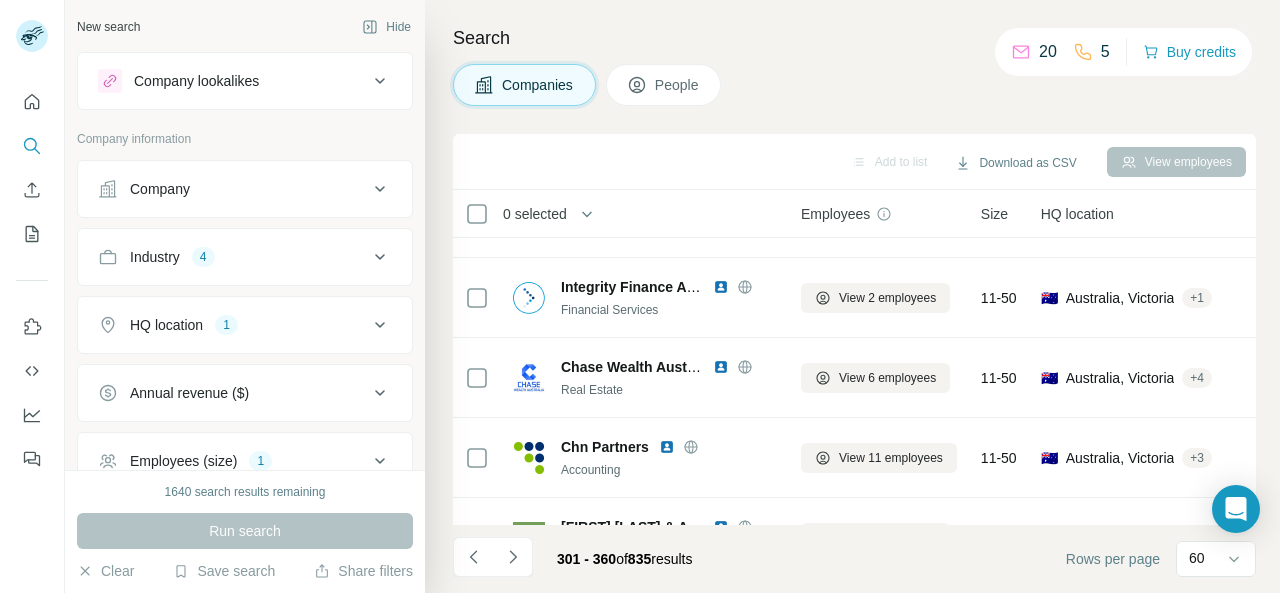click at bounding box center (721, 287) 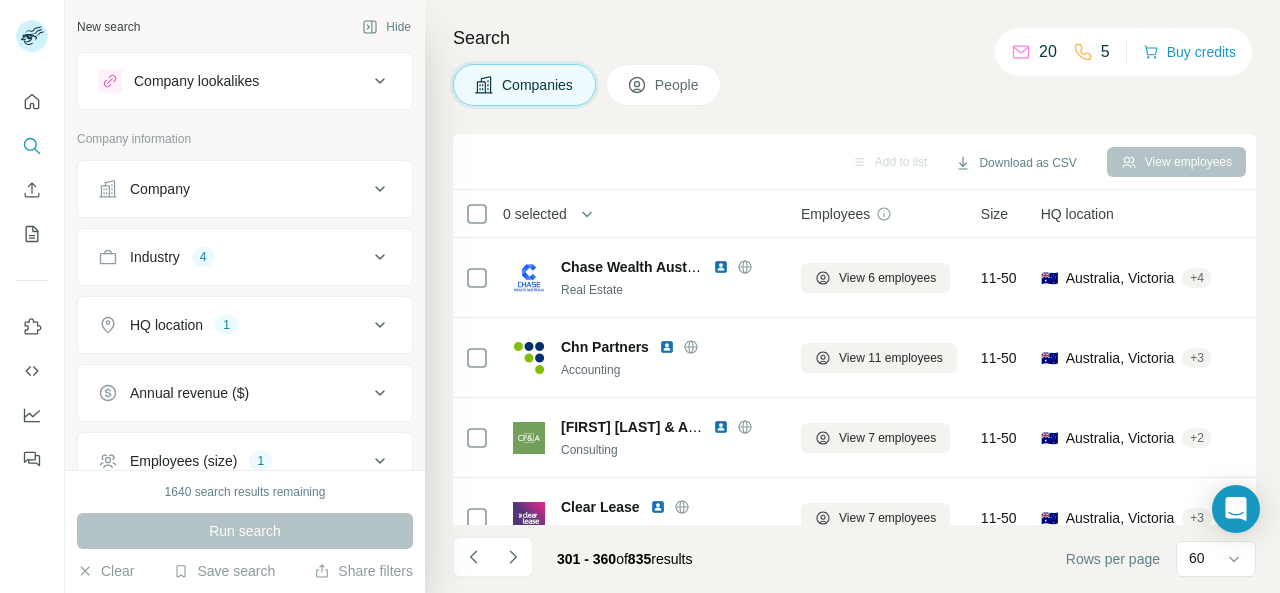 click at bounding box center (667, 347) 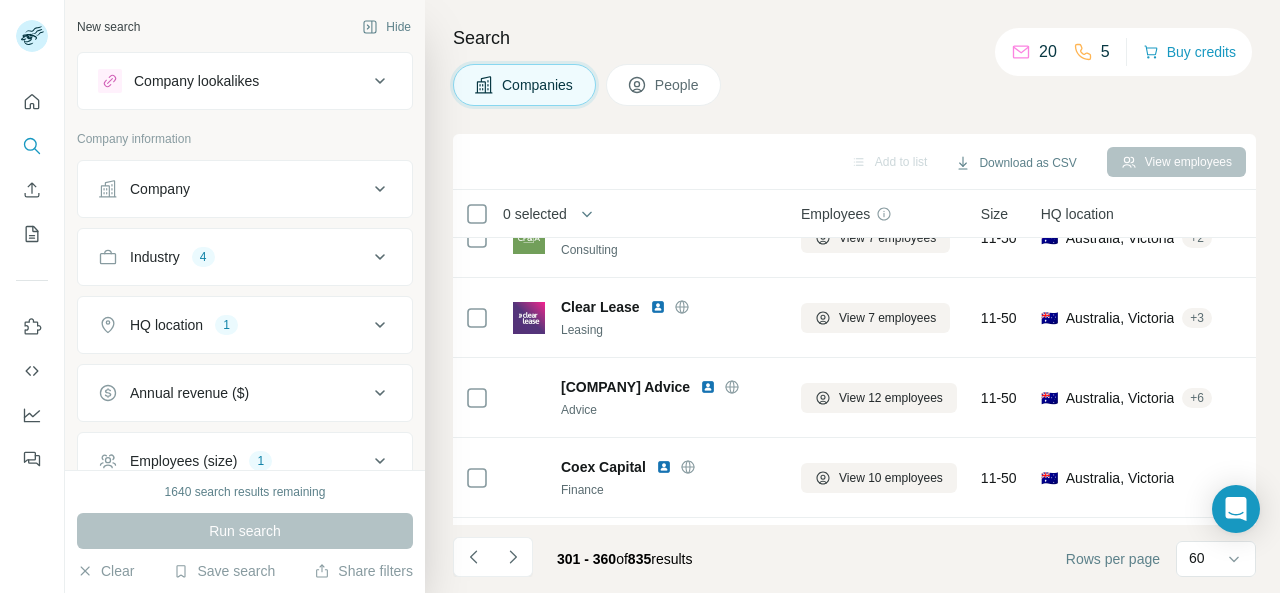 scroll, scrollTop: 3600, scrollLeft: 0, axis: vertical 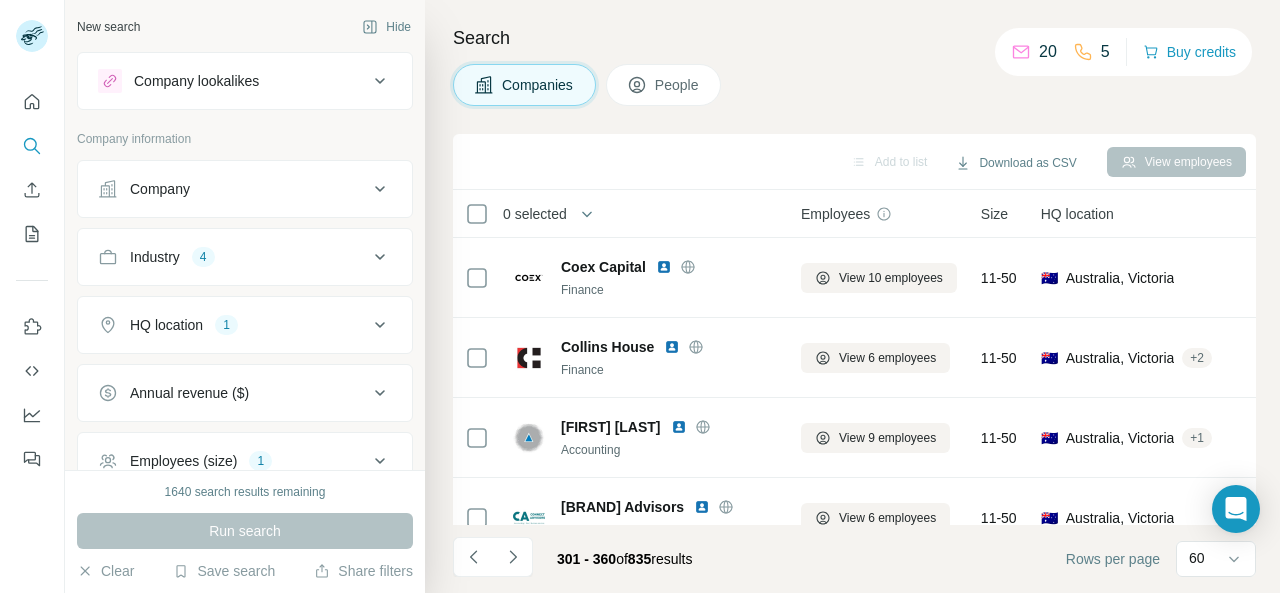 click at bounding box center (664, 267) 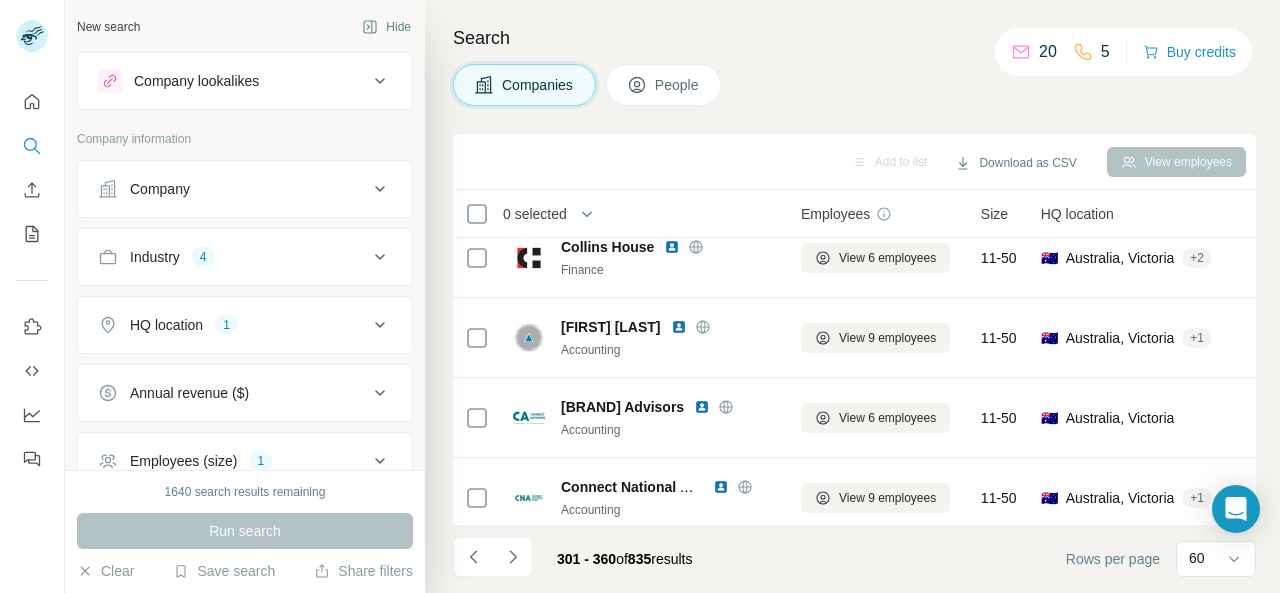click at bounding box center (679, 327) 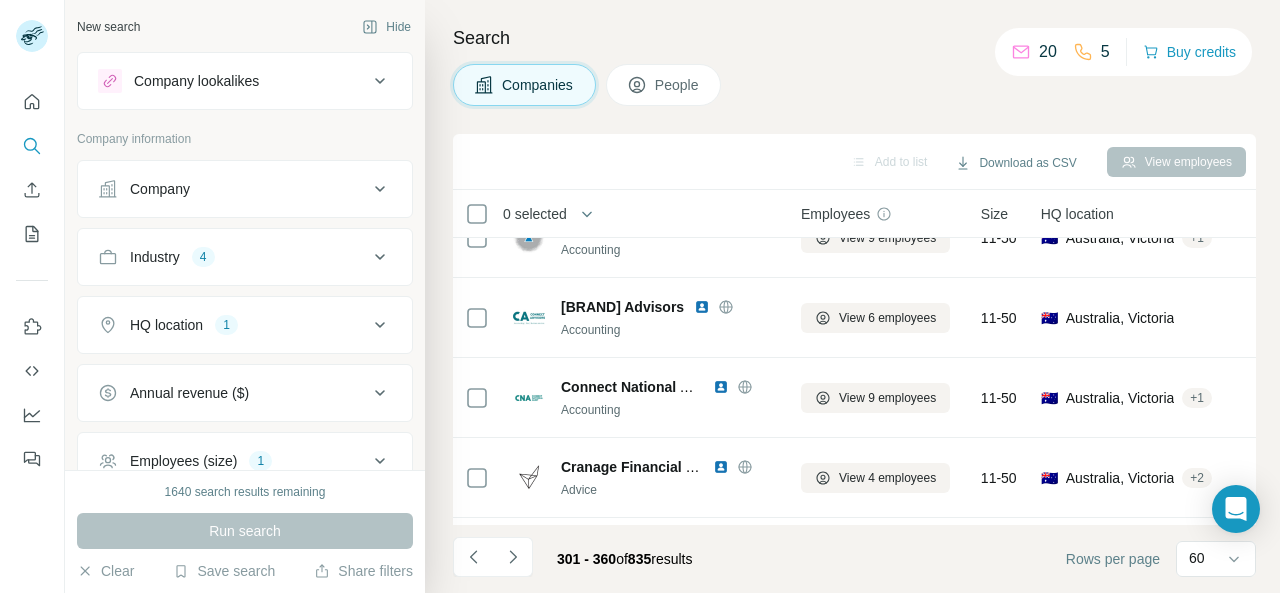 scroll, scrollTop: 3900, scrollLeft: 0, axis: vertical 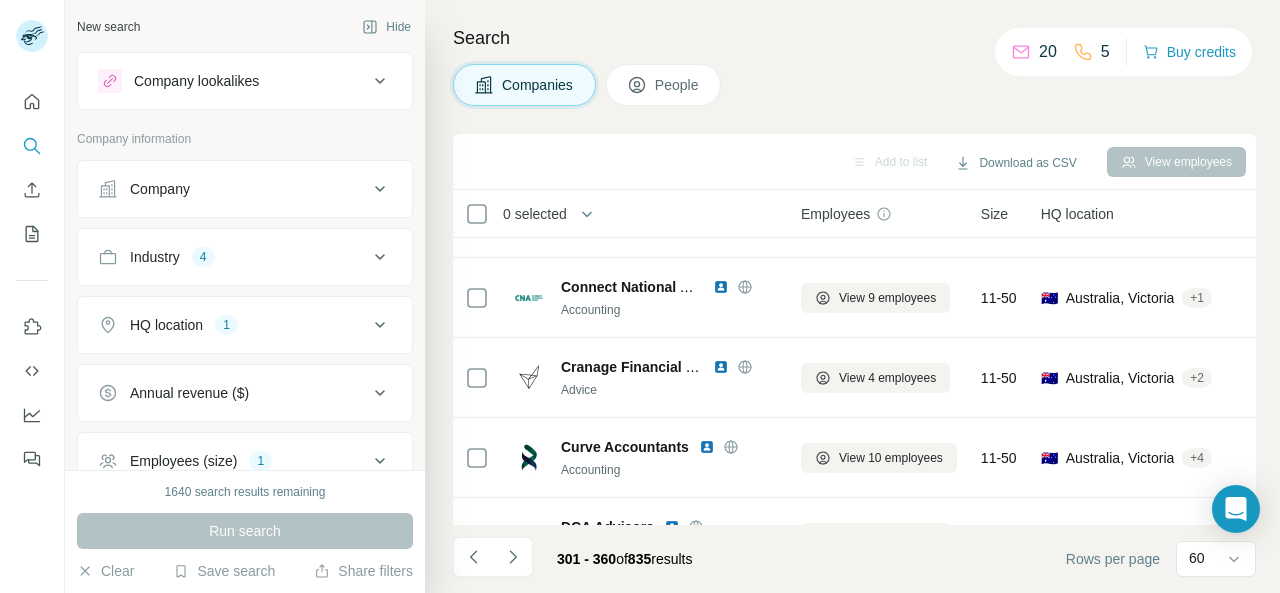 click at bounding box center [721, 287] 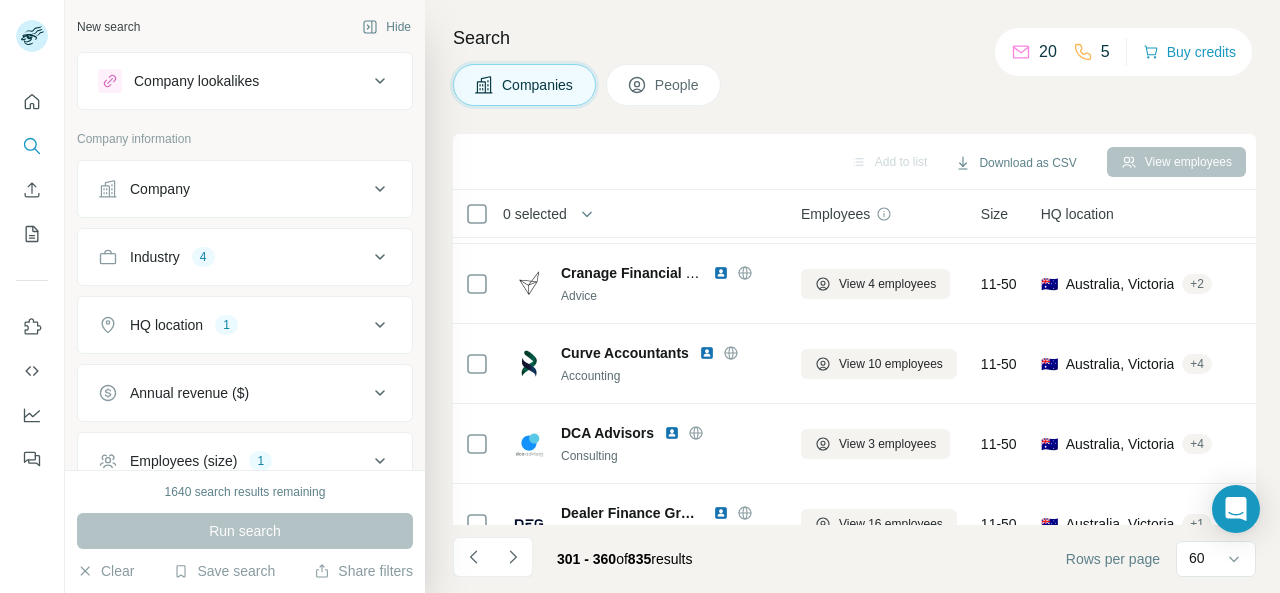 scroll, scrollTop: 4000, scrollLeft: 0, axis: vertical 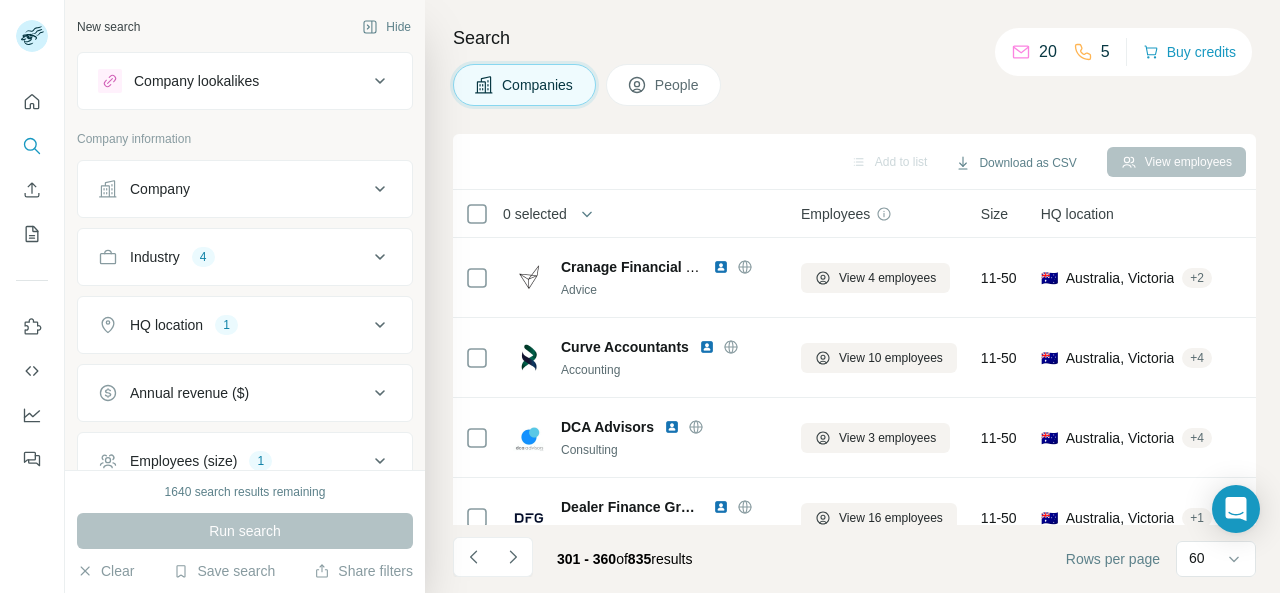 click at bounding box center [707, 347] 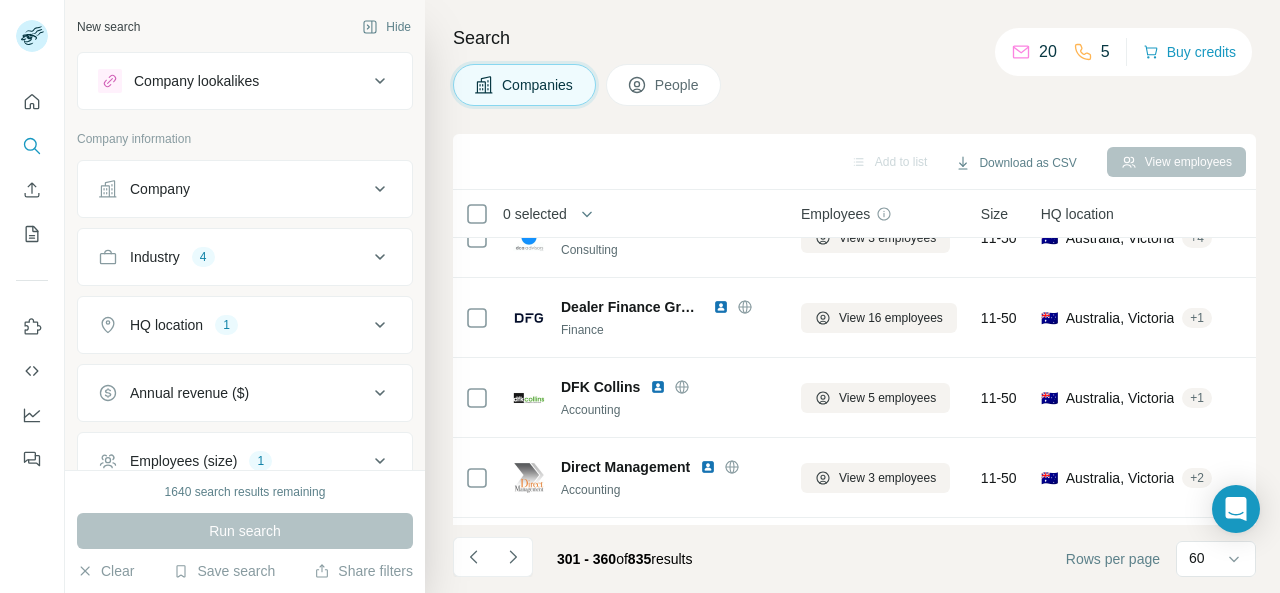 click at bounding box center (721, 307) 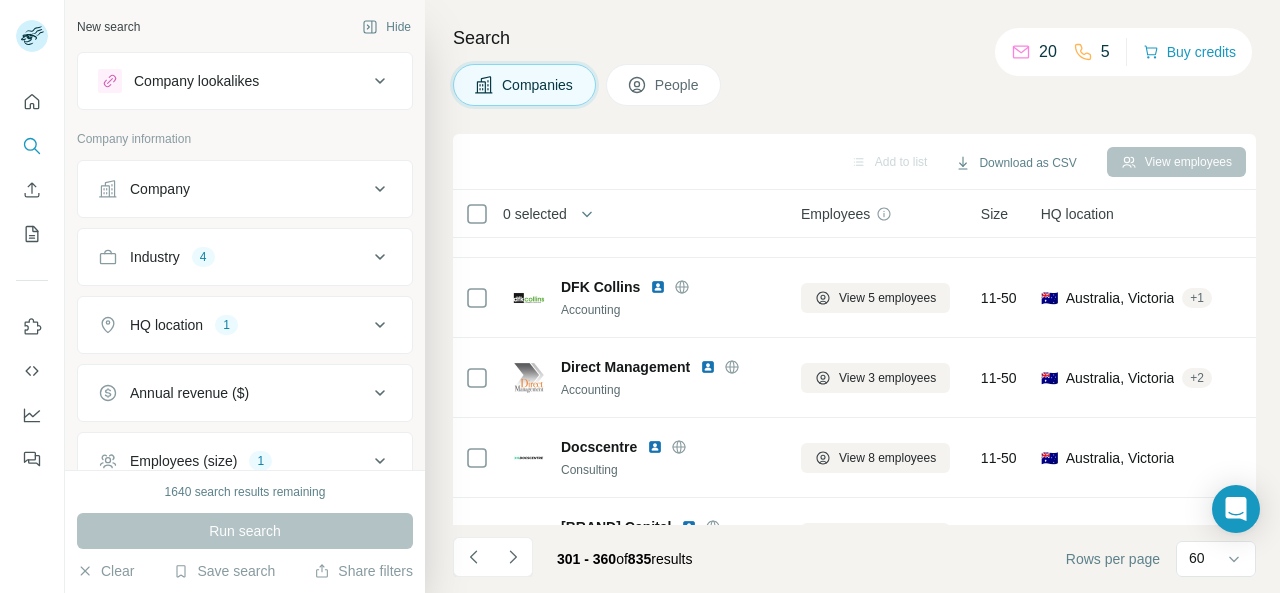 click at bounding box center [708, 367] 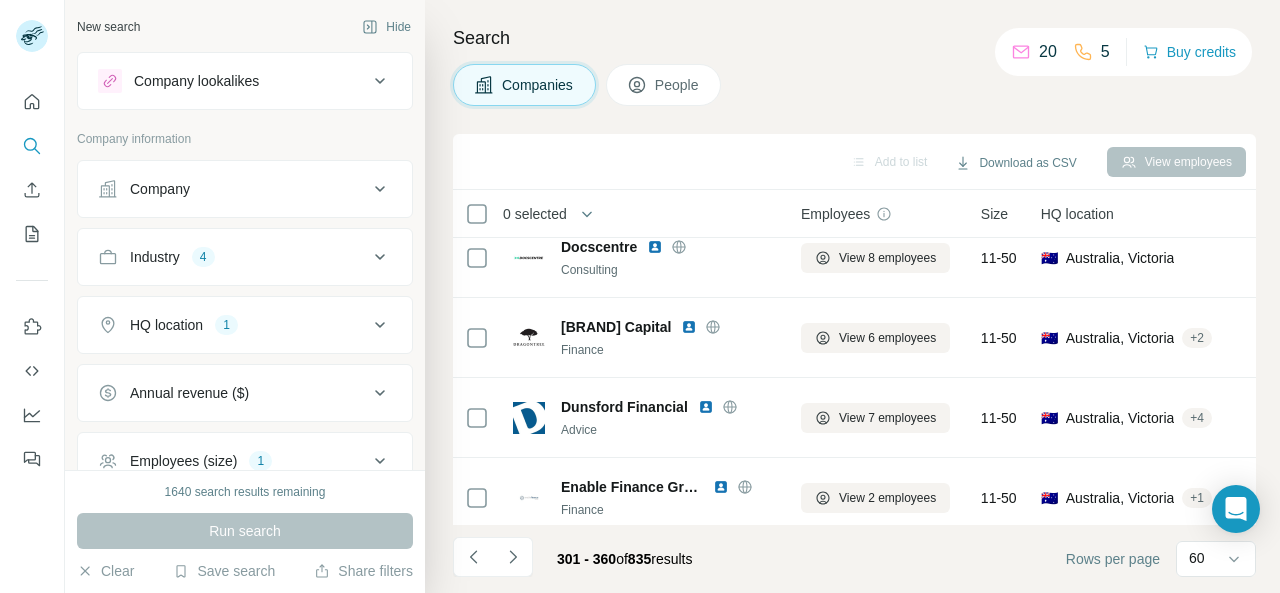 click at bounding box center (689, 327) 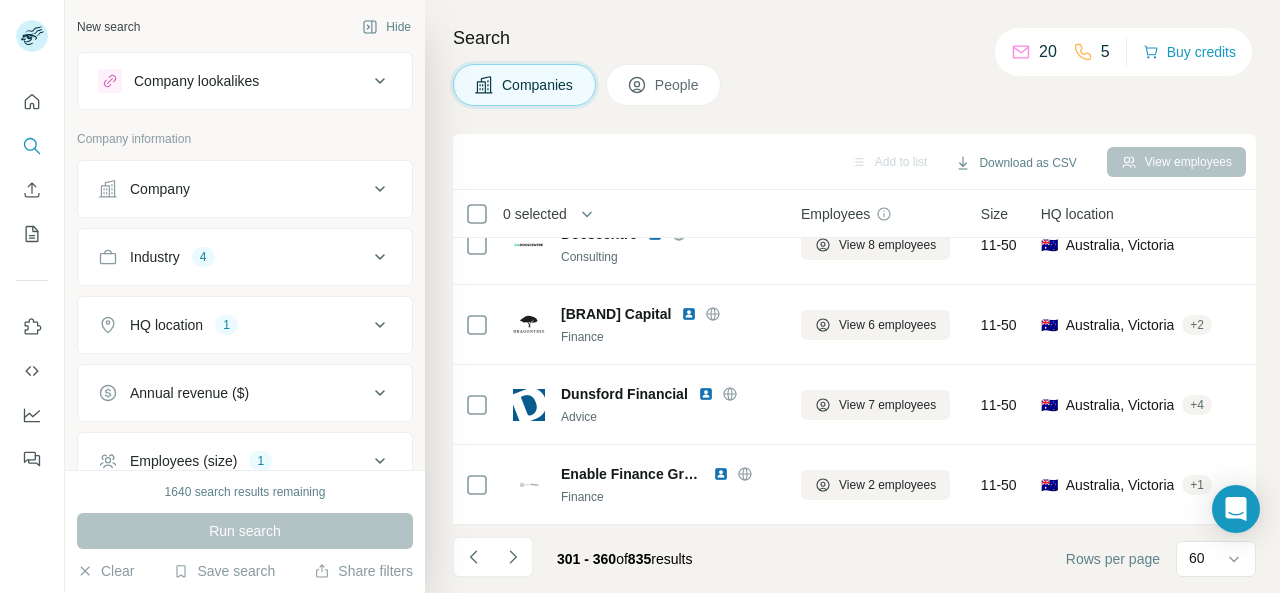 click at bounding box center (721, 474) 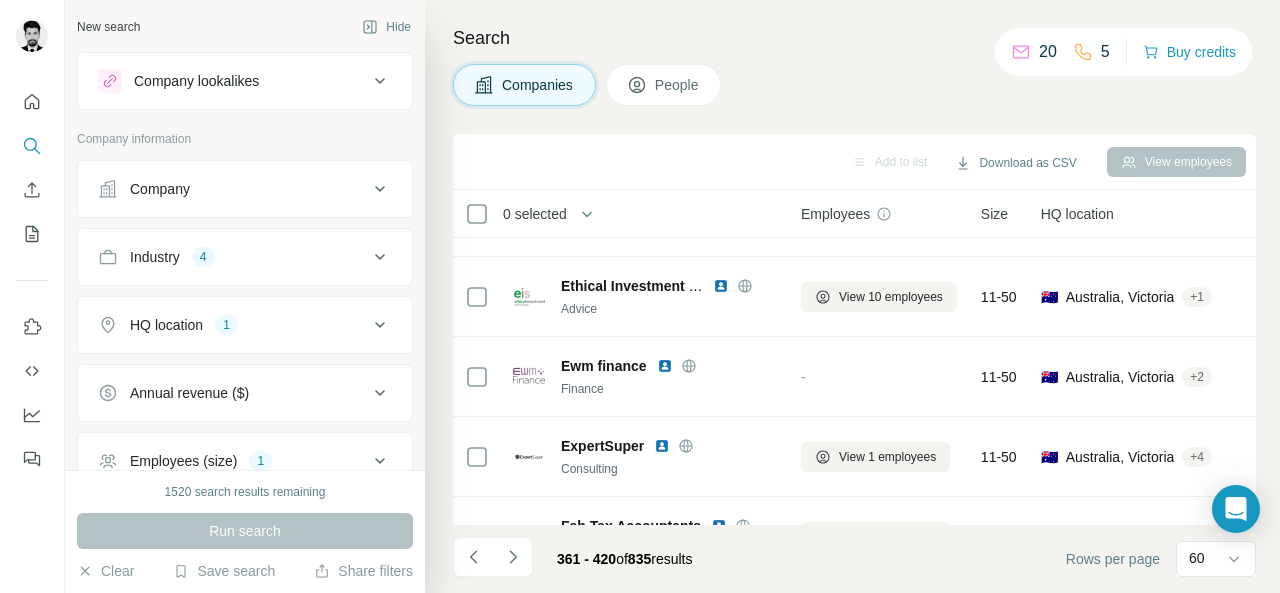 scroll, scrollTop: 200, scrollLeft: 0, axis: vertical 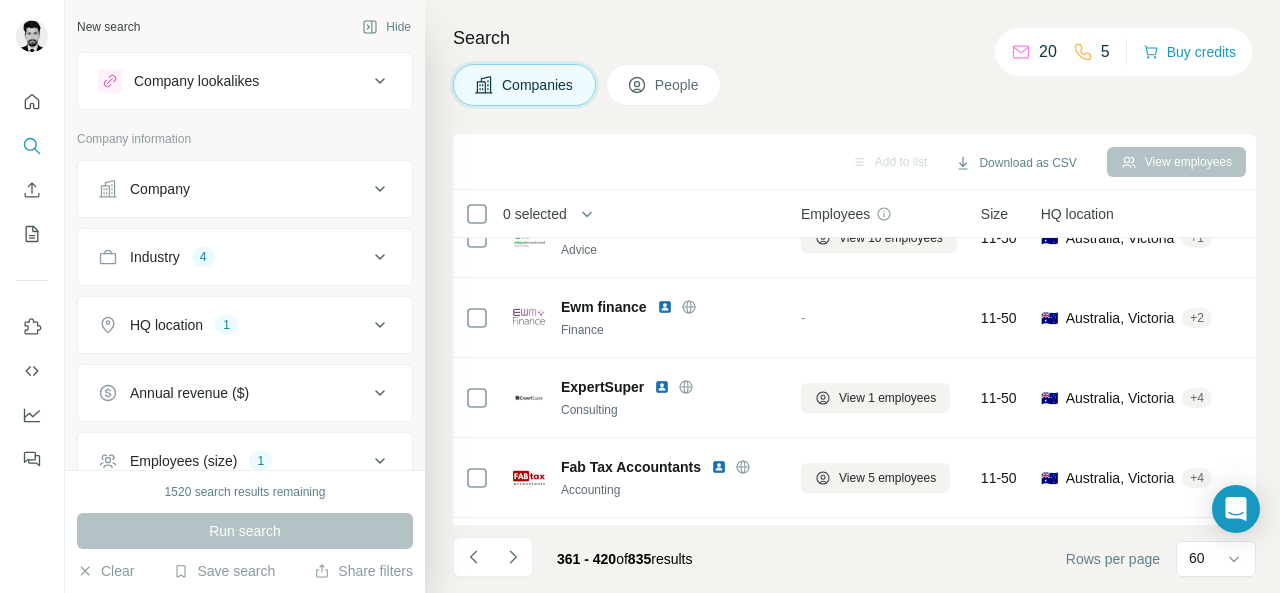 click at bounding box center [665, 307] 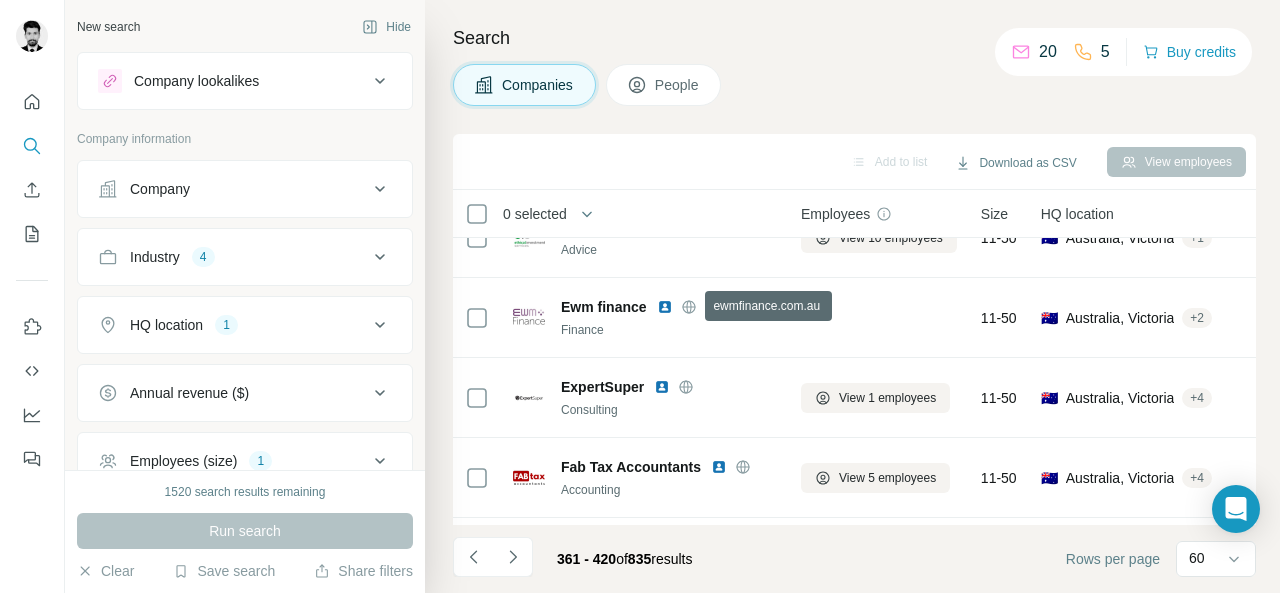 click at bounding box center [689, 307] 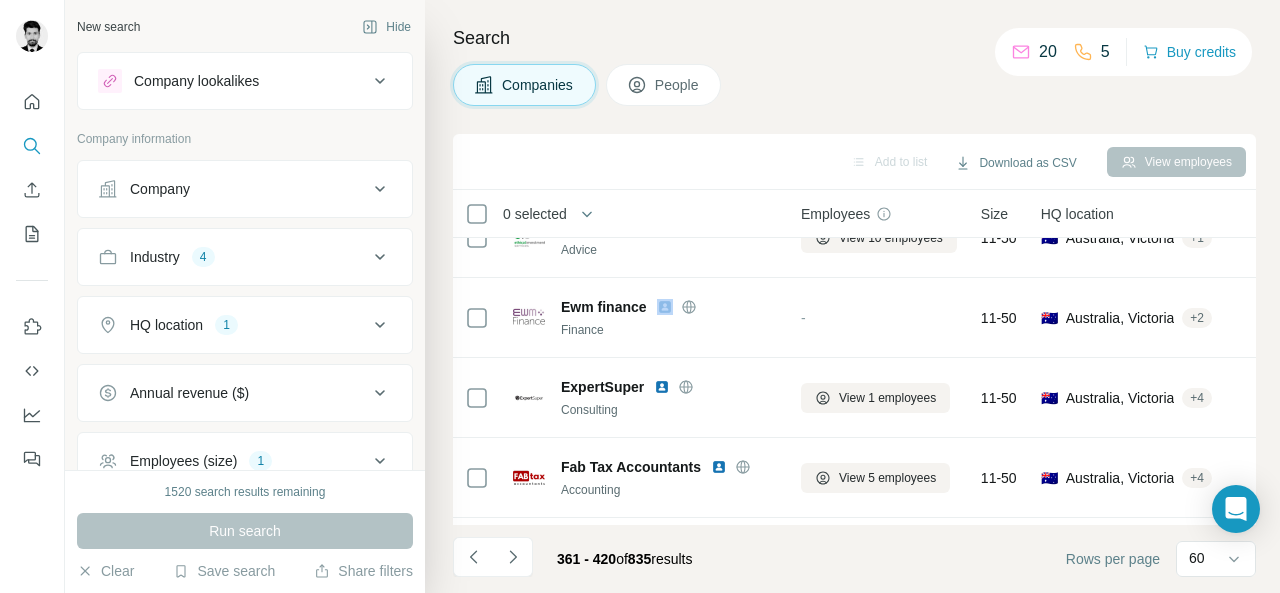 click 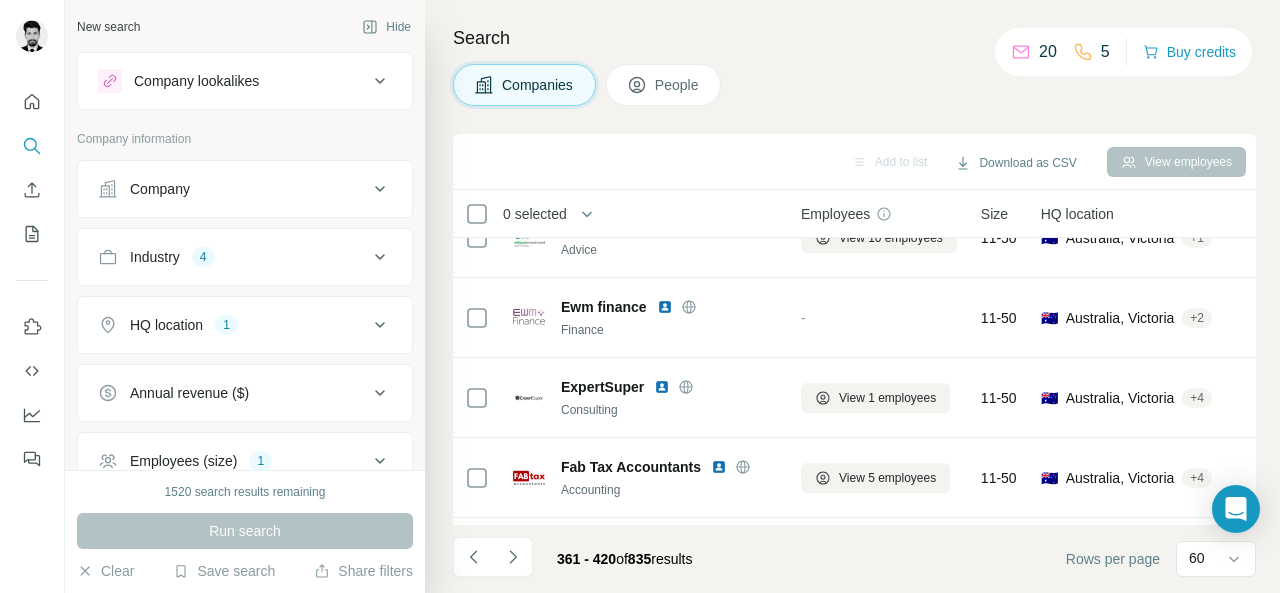 click at bounding box center (719, 467) 